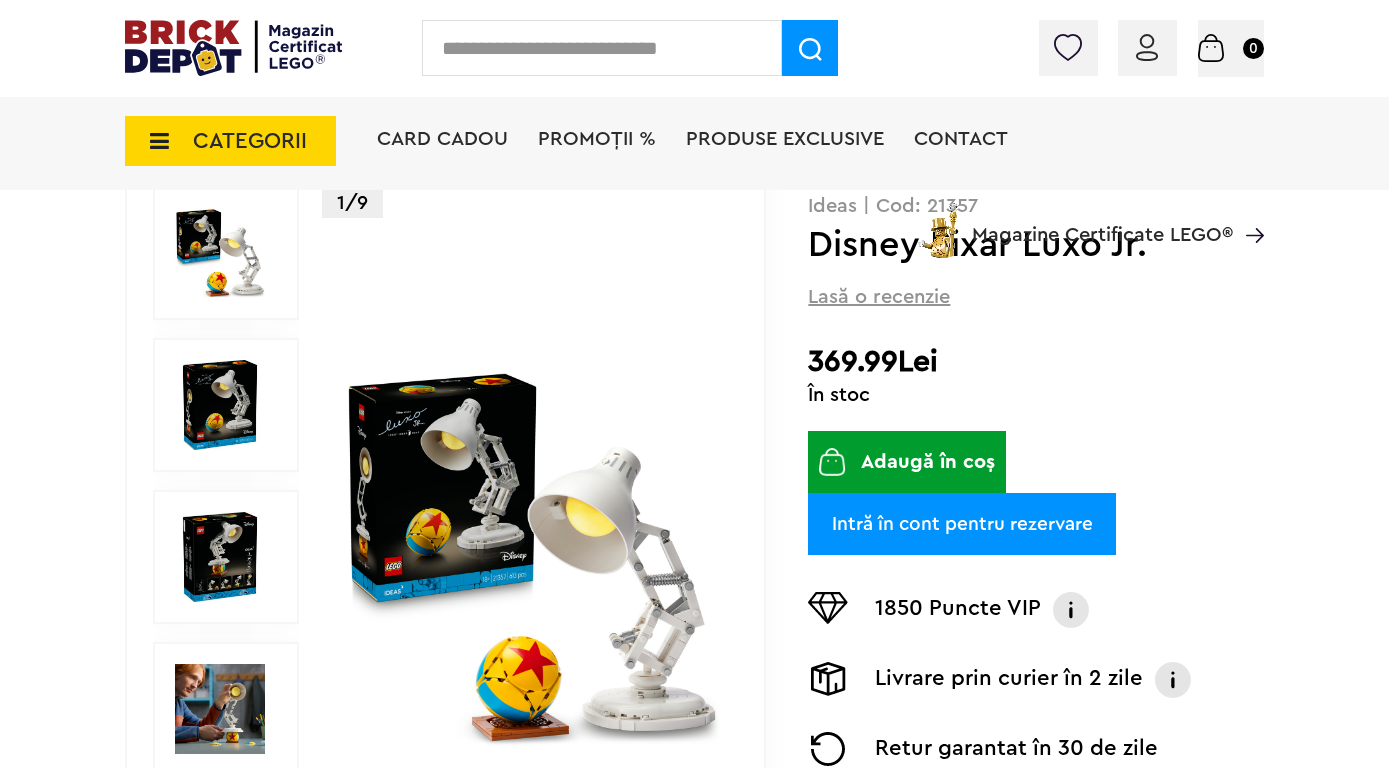 scroll, scrollTop: 216, scrollLeft: 0, axis: vertical 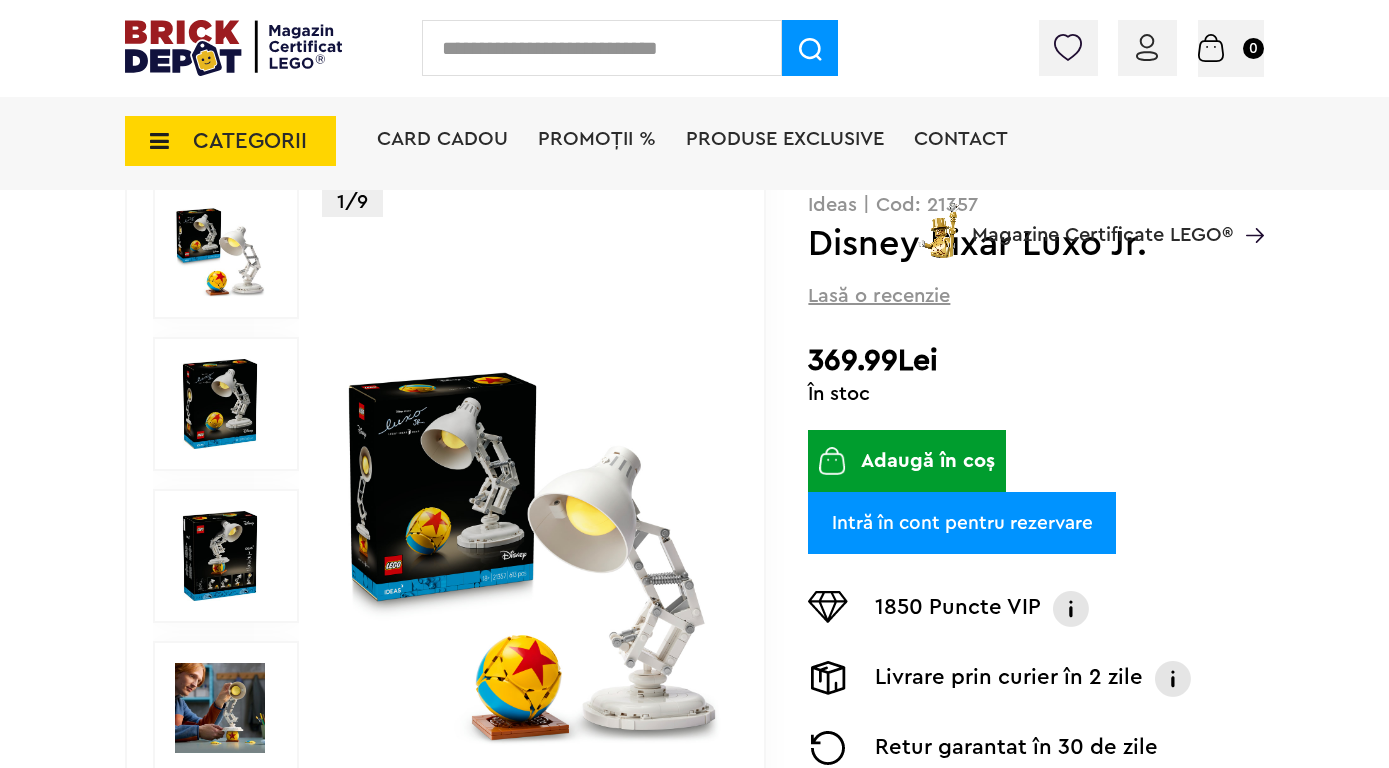 click at bounding box center [220, 708] 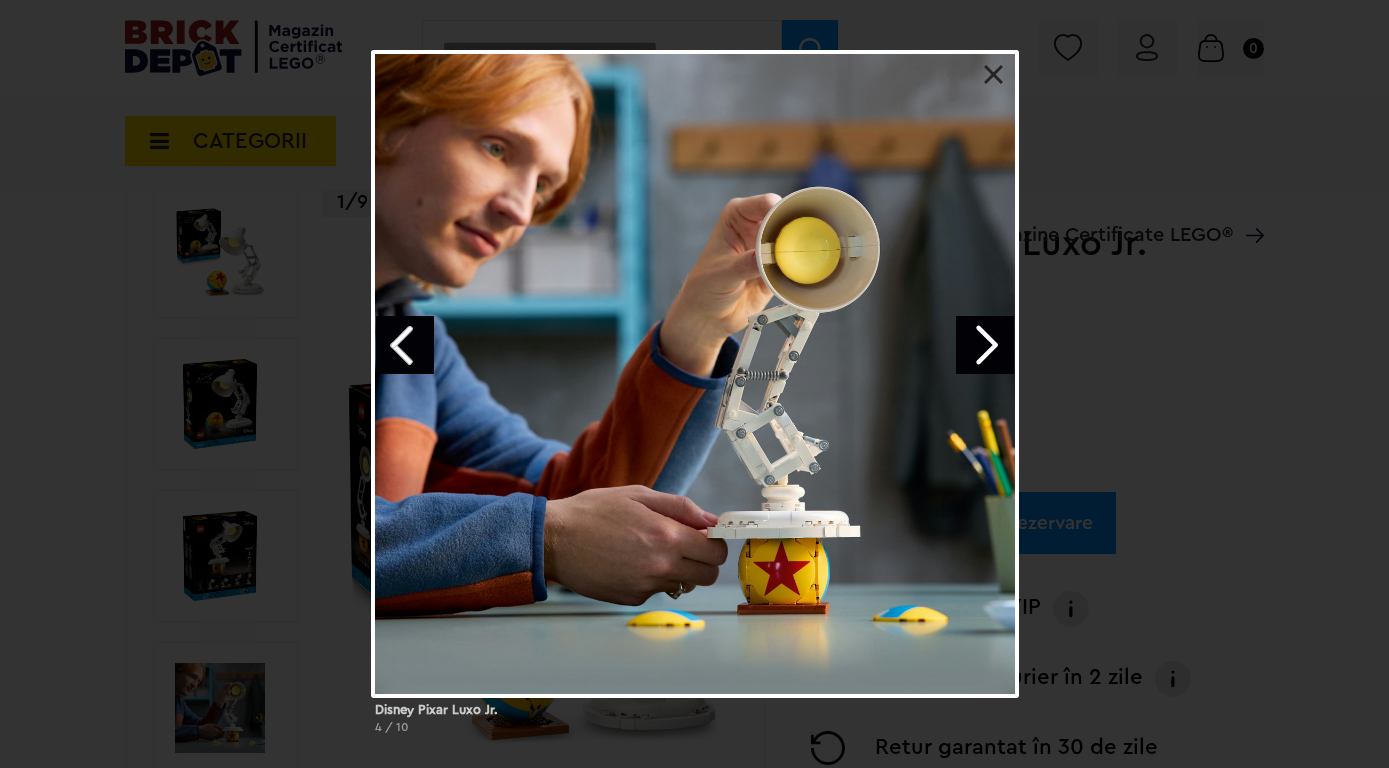 click at bounding box center [985, 345] 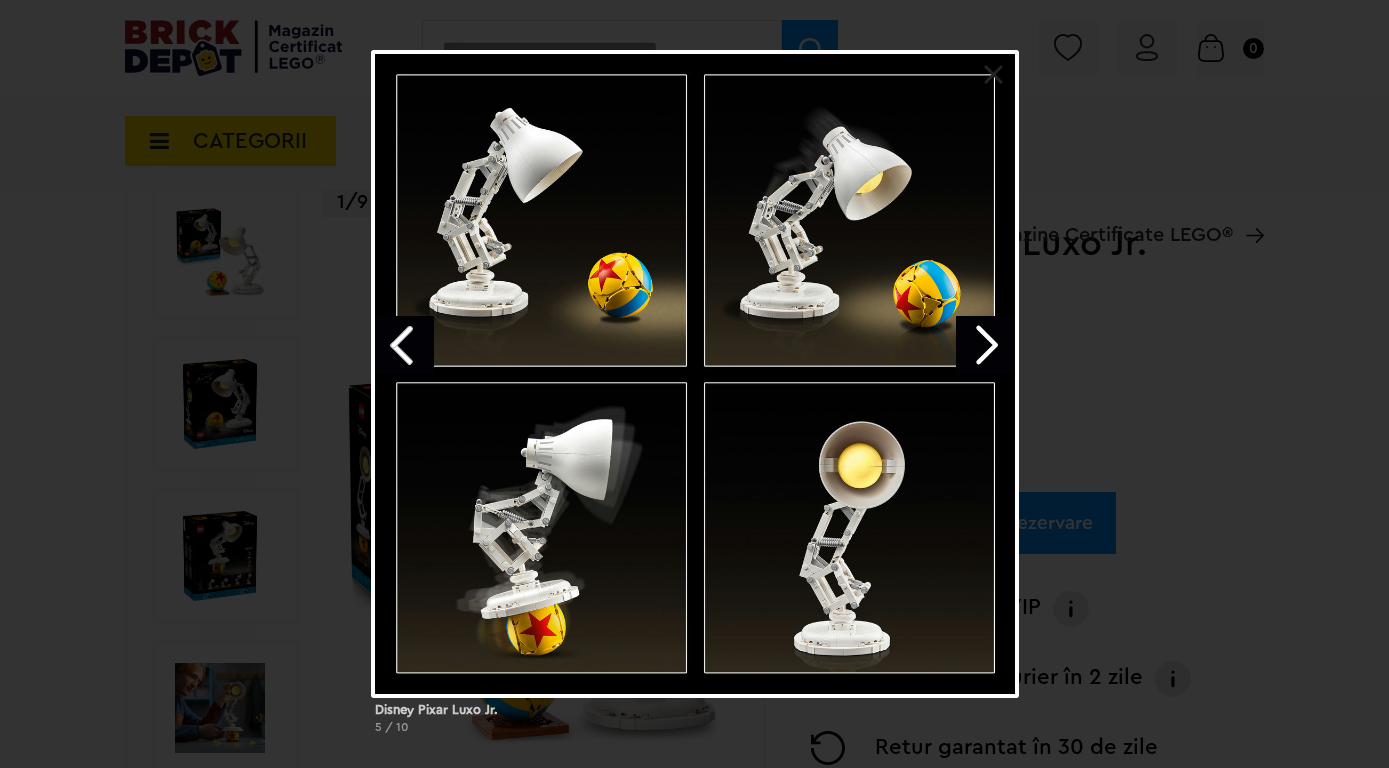 click at bounding box center (985, 345) 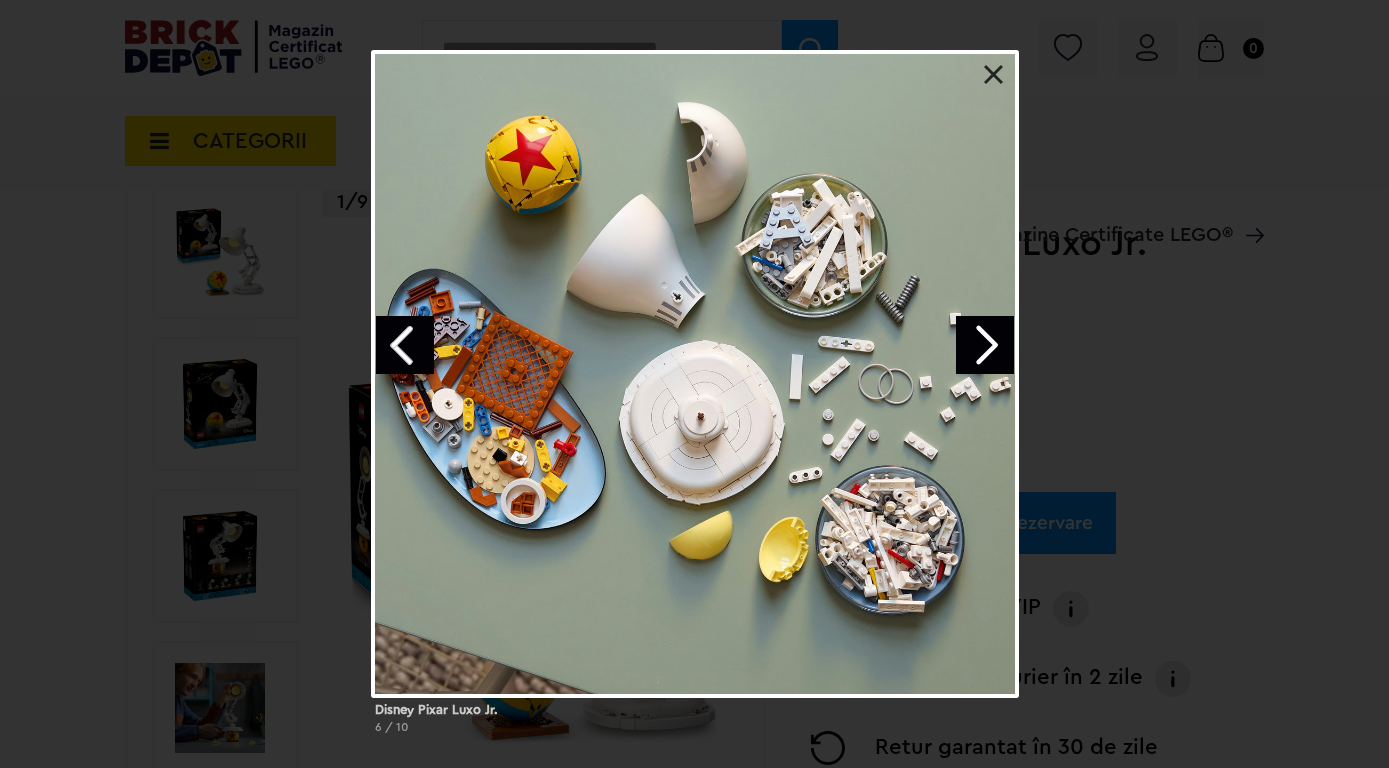 click at bounding box center [985, 345] 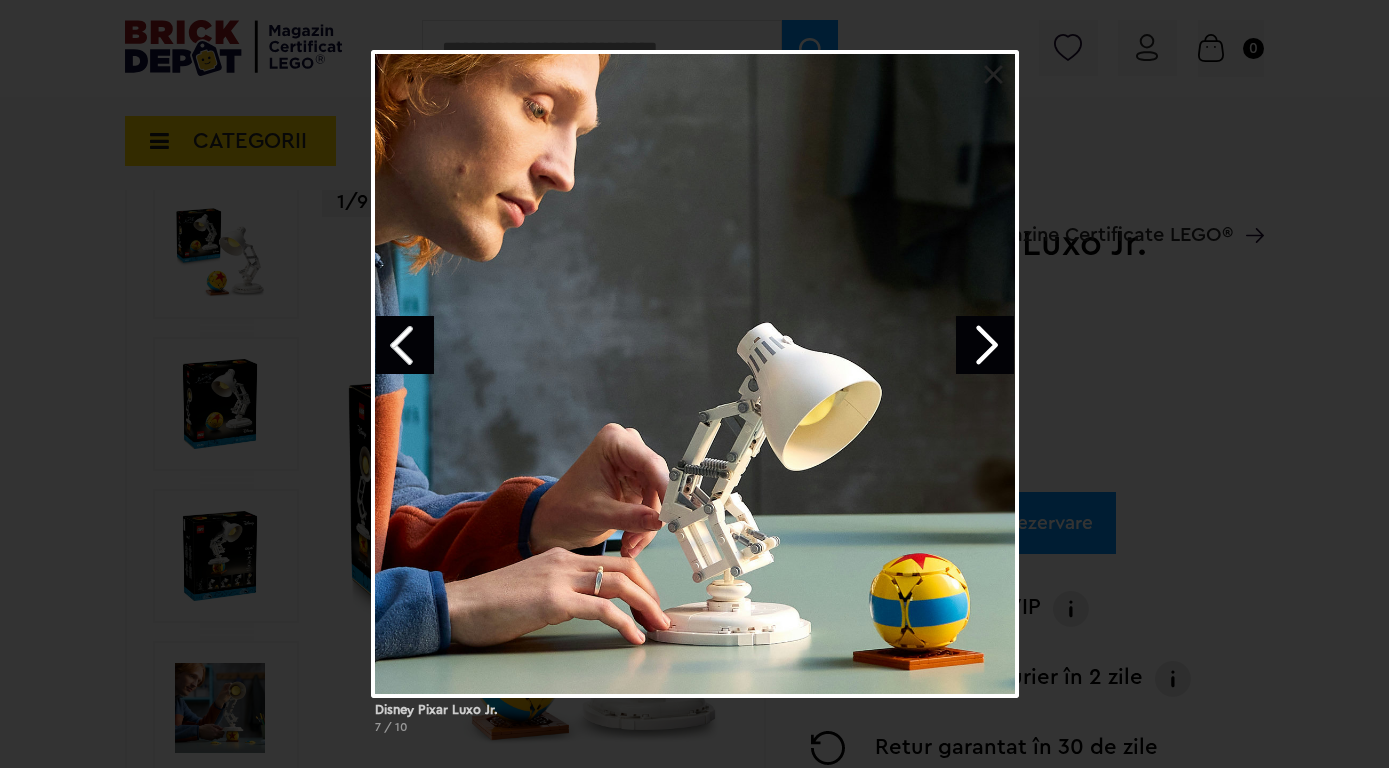 click at bounding box center (985, 345) 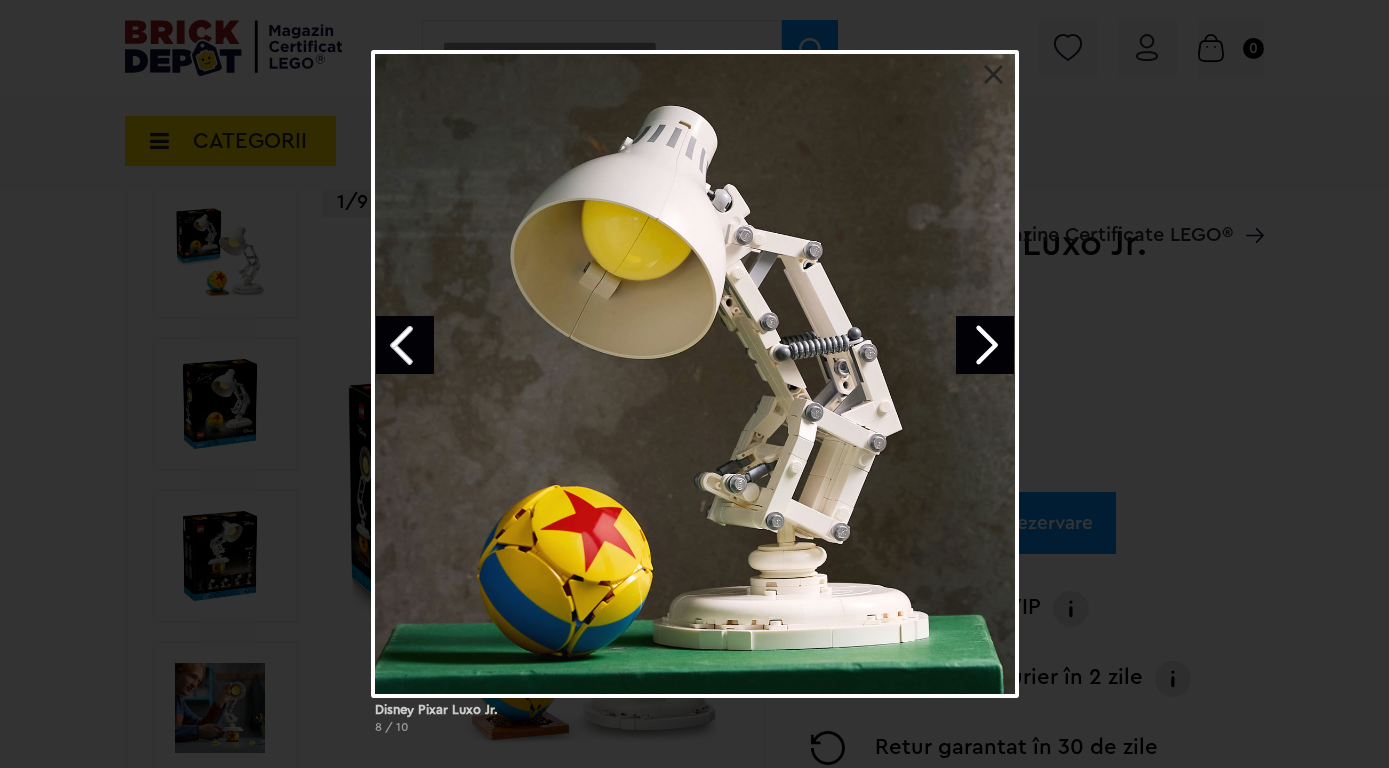 click at bounding box center (985, 345) 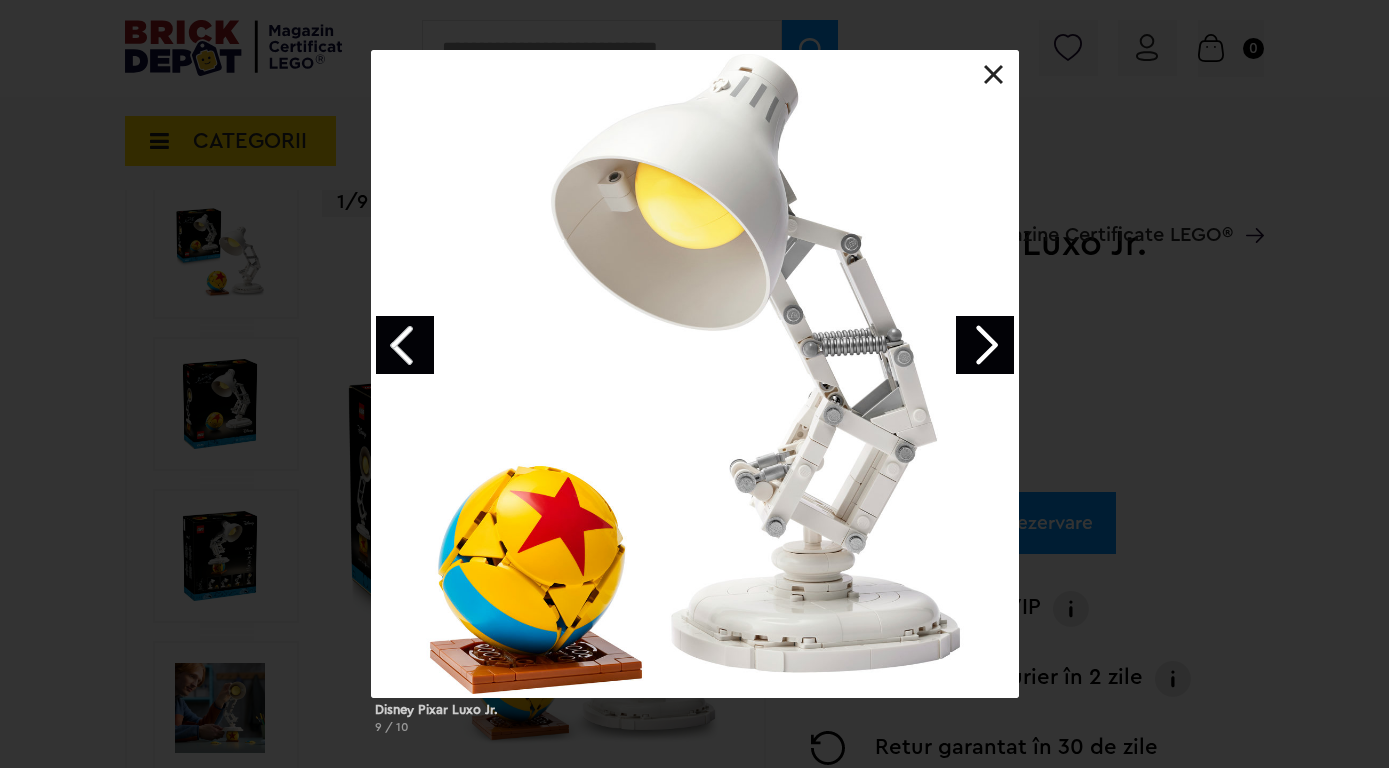 click at bounding box center [994, 75] 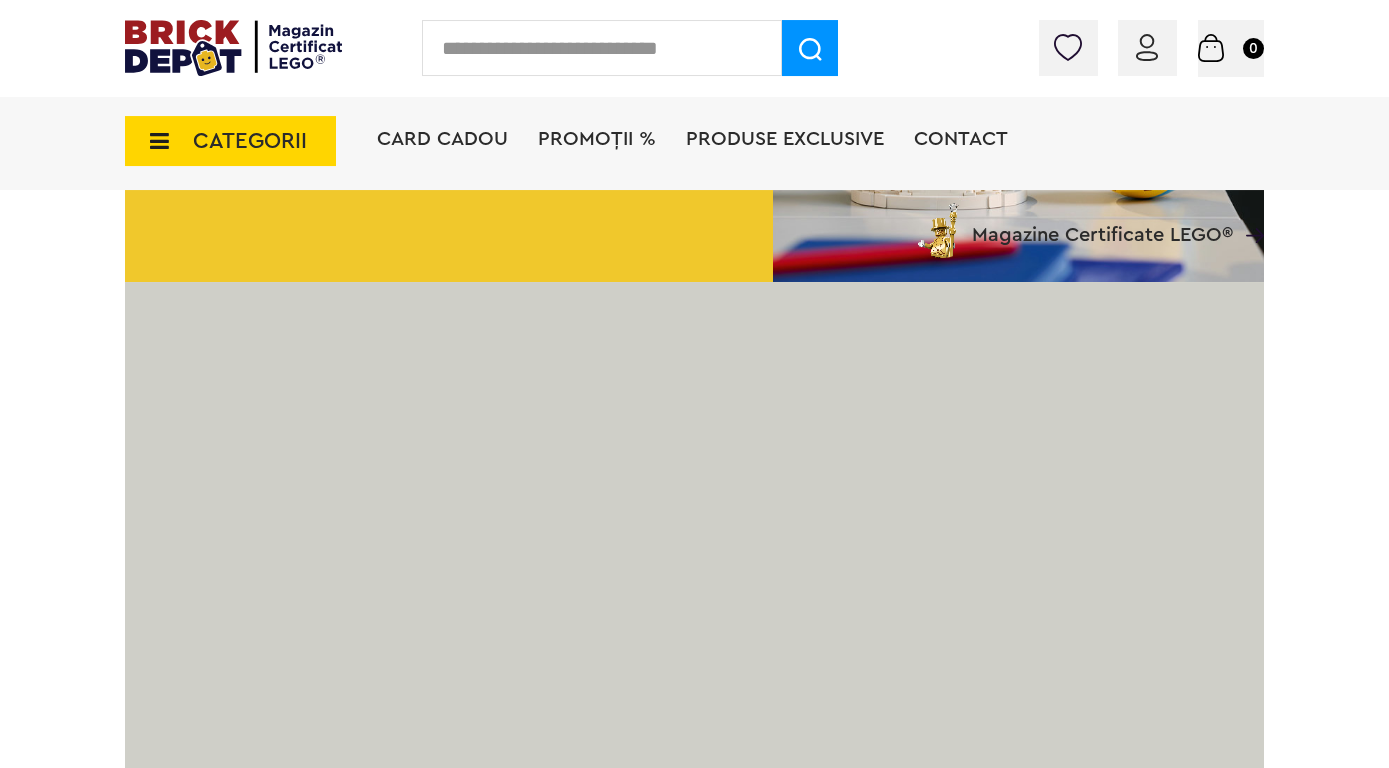 scroll, scrollTop: 2914, scrollLeft: 0, axis: vertical 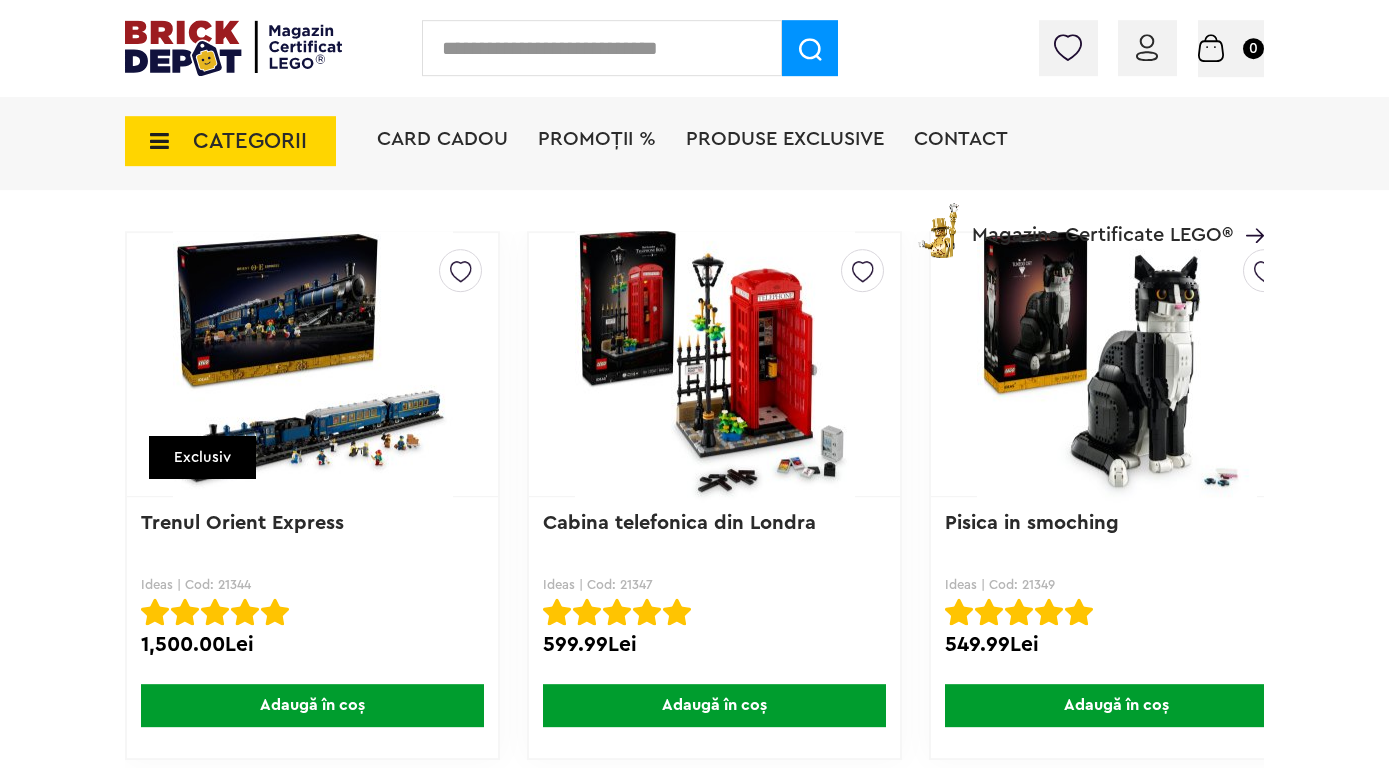 click at bounding box center [312, 365] 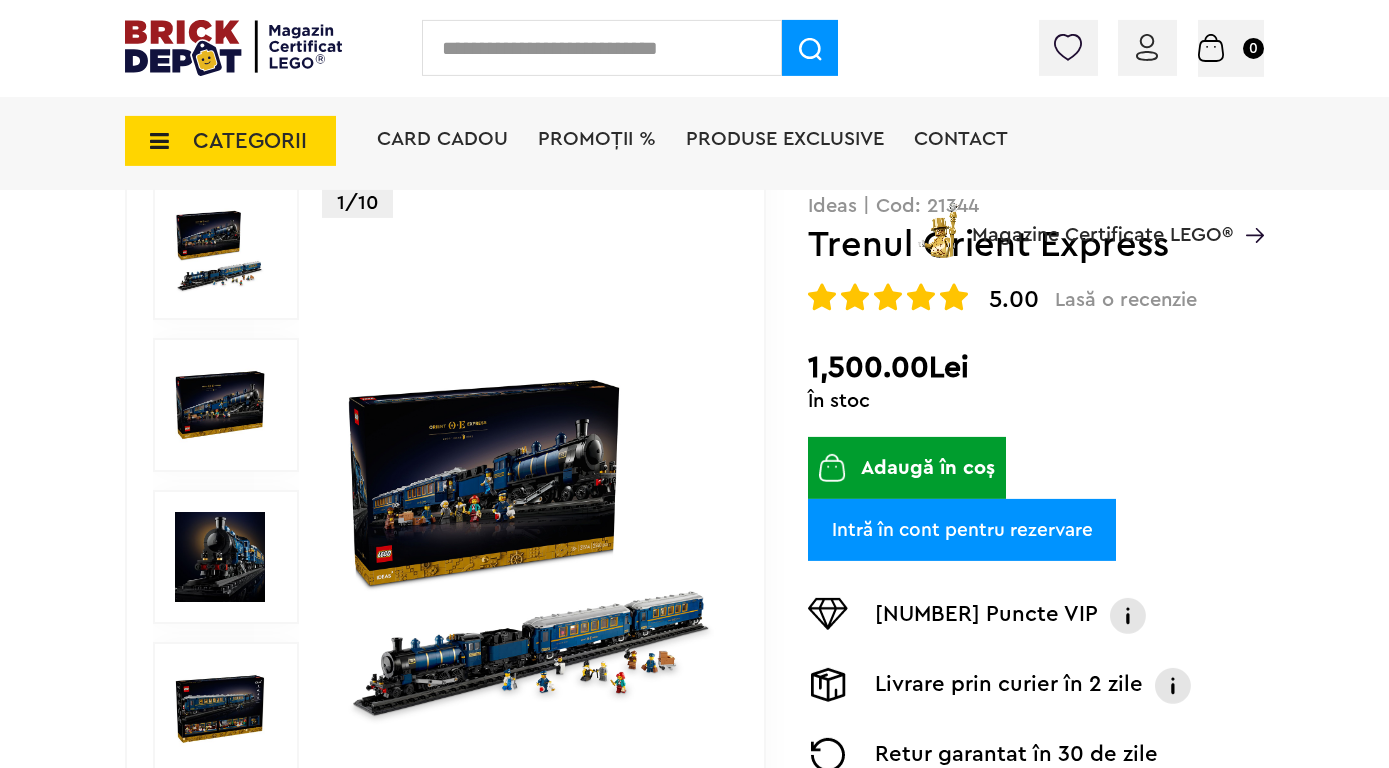 scroll, scrollTop: 216, scrollLeft: 0, axis: vertical 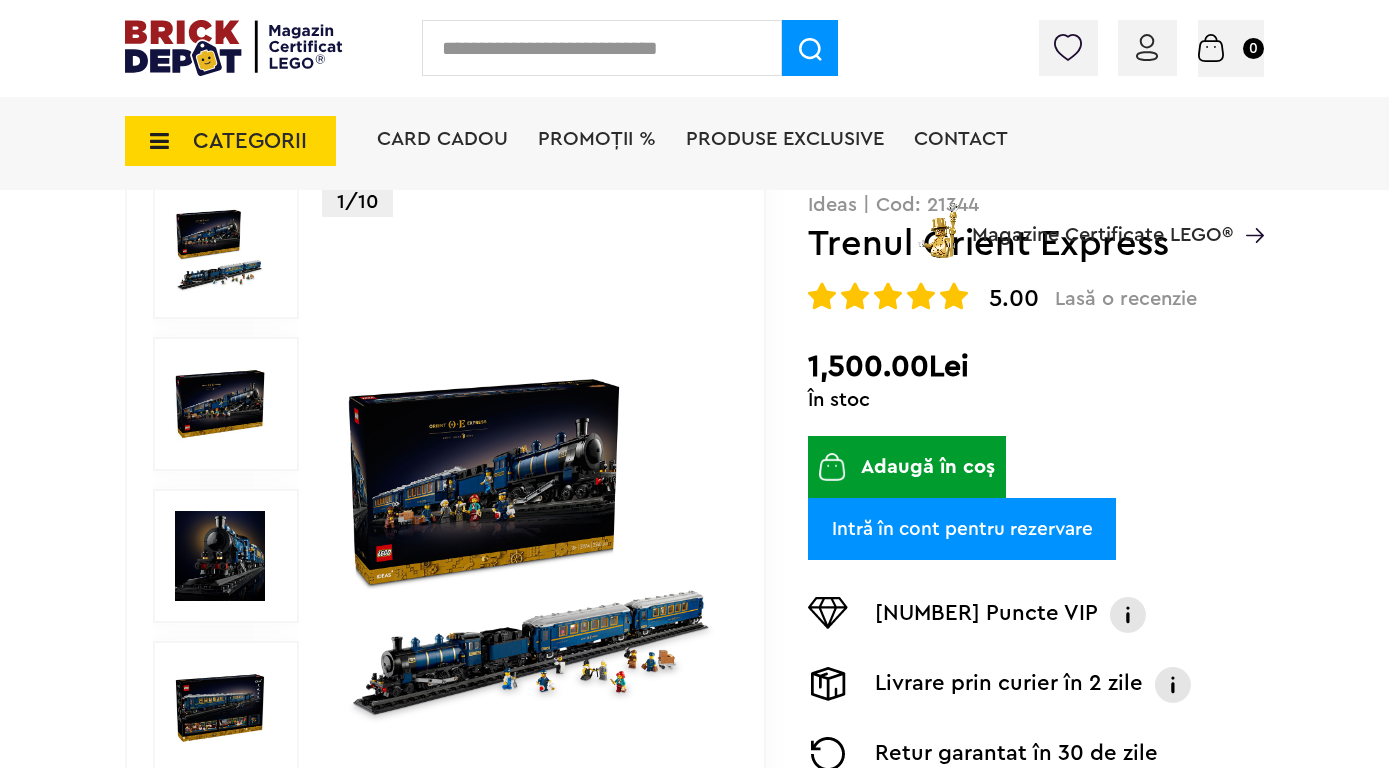 click at bounding box center (532, 556) 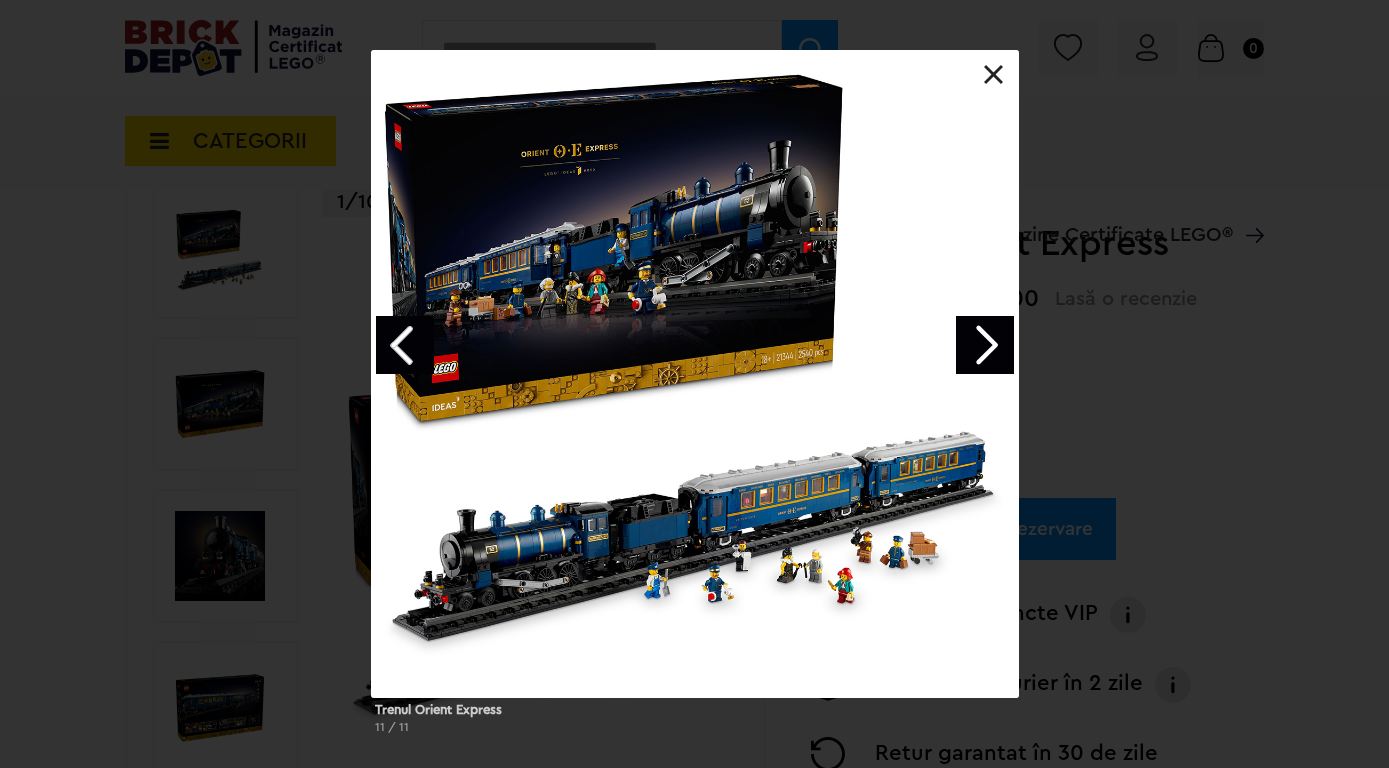 click at bounding box center (985, 345) 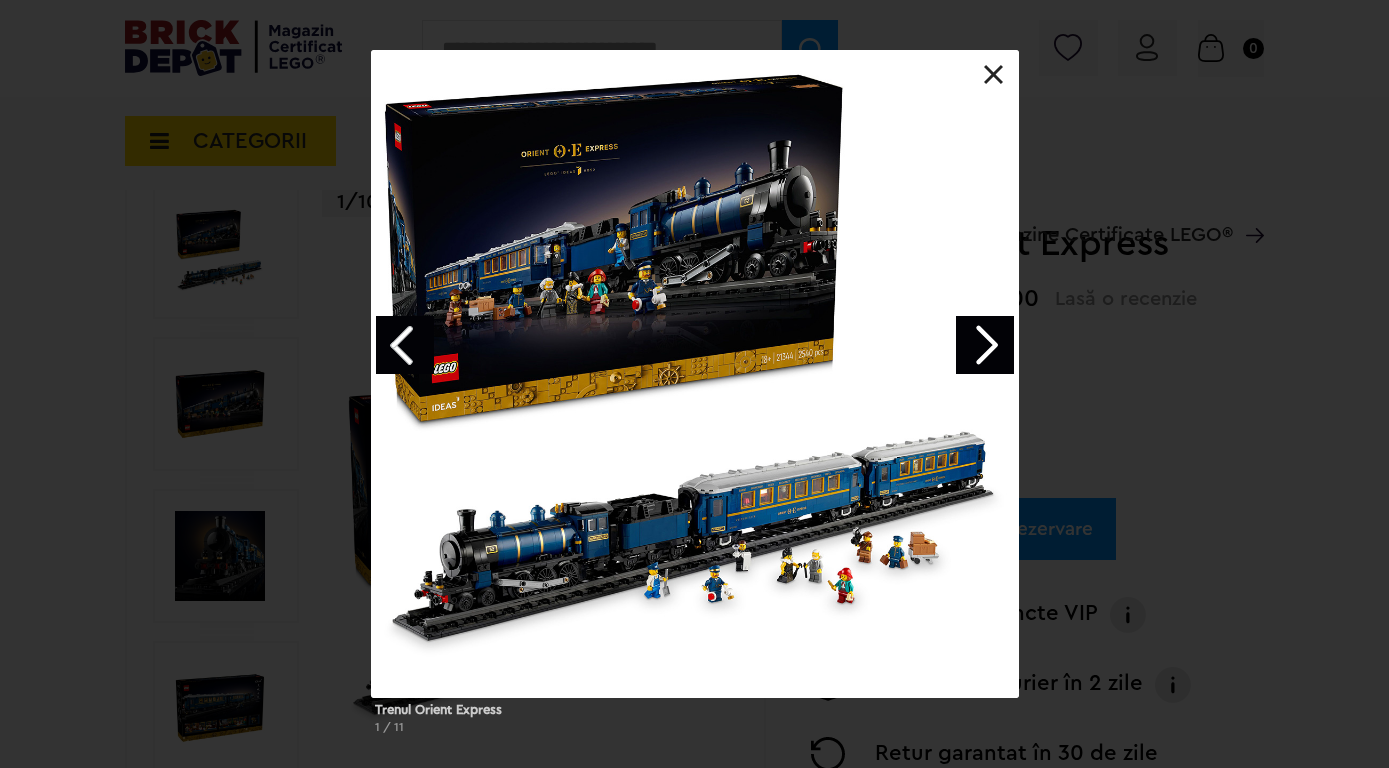 click at bounding box center [985, 345] 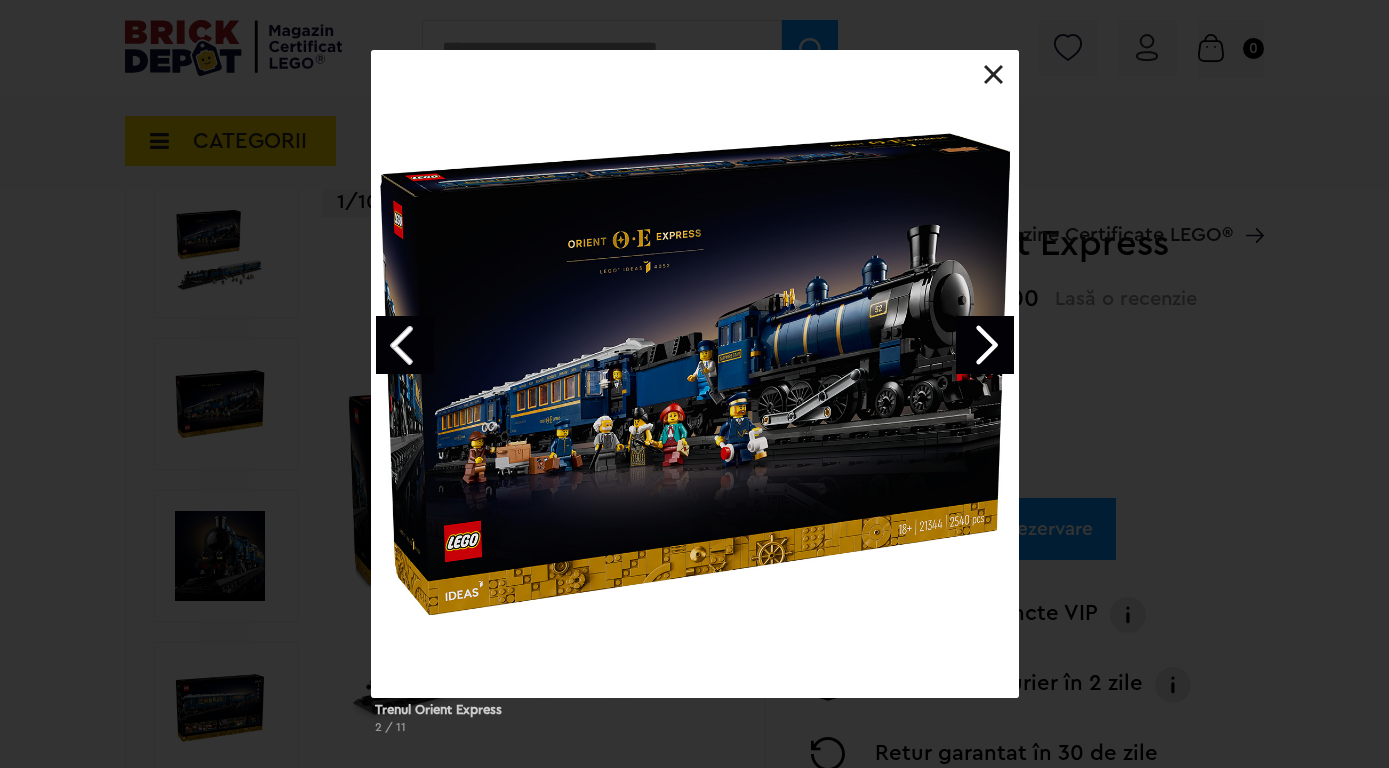 click at bounding box center (985, 345) 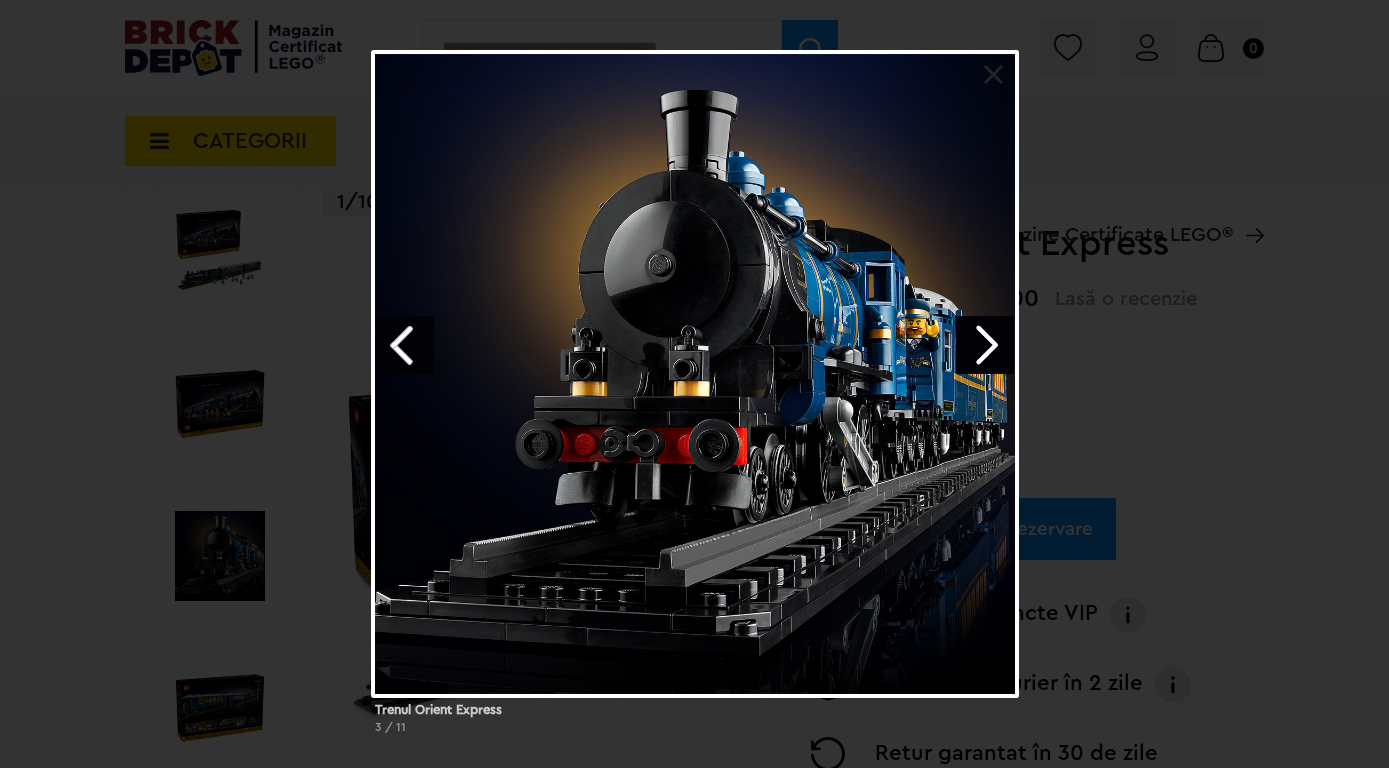 click at bounding box center [985, 345] 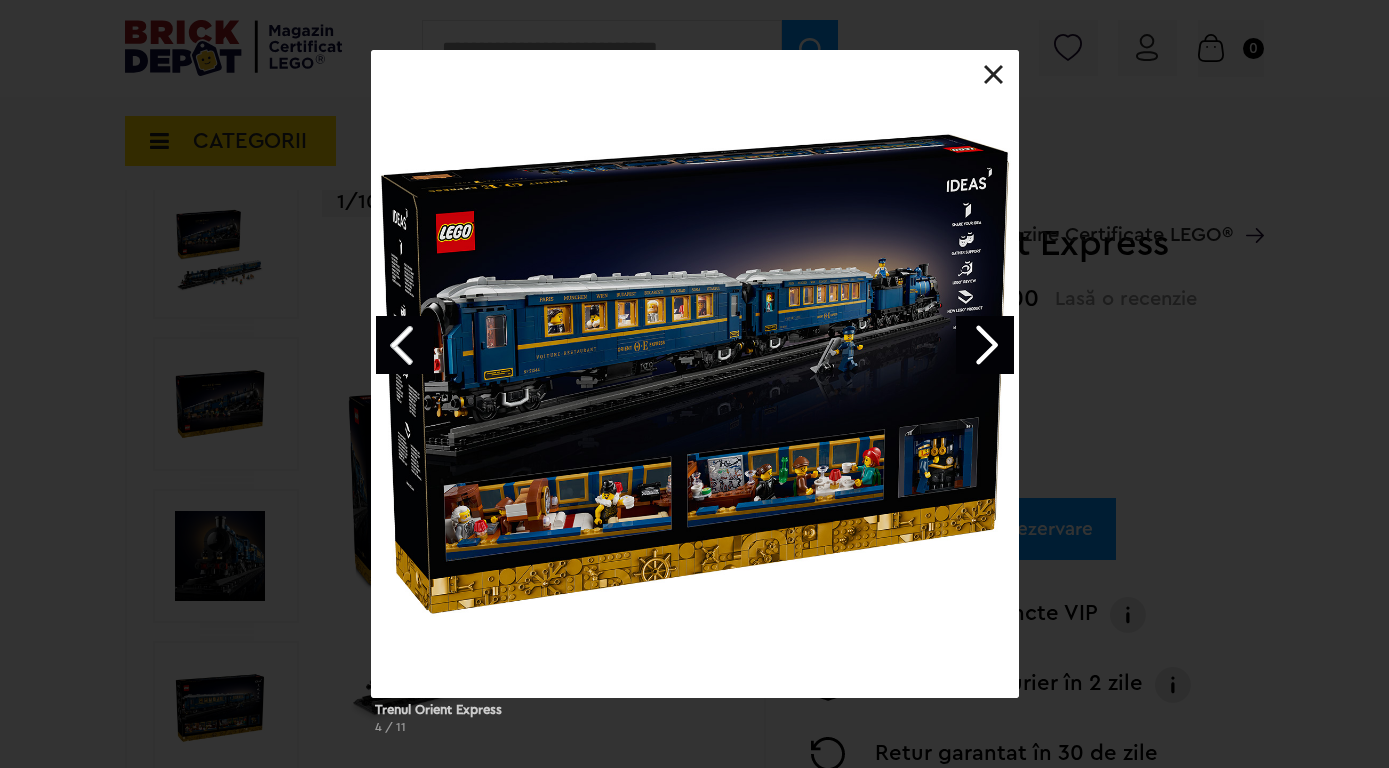 click at bounding box center [985, 345] 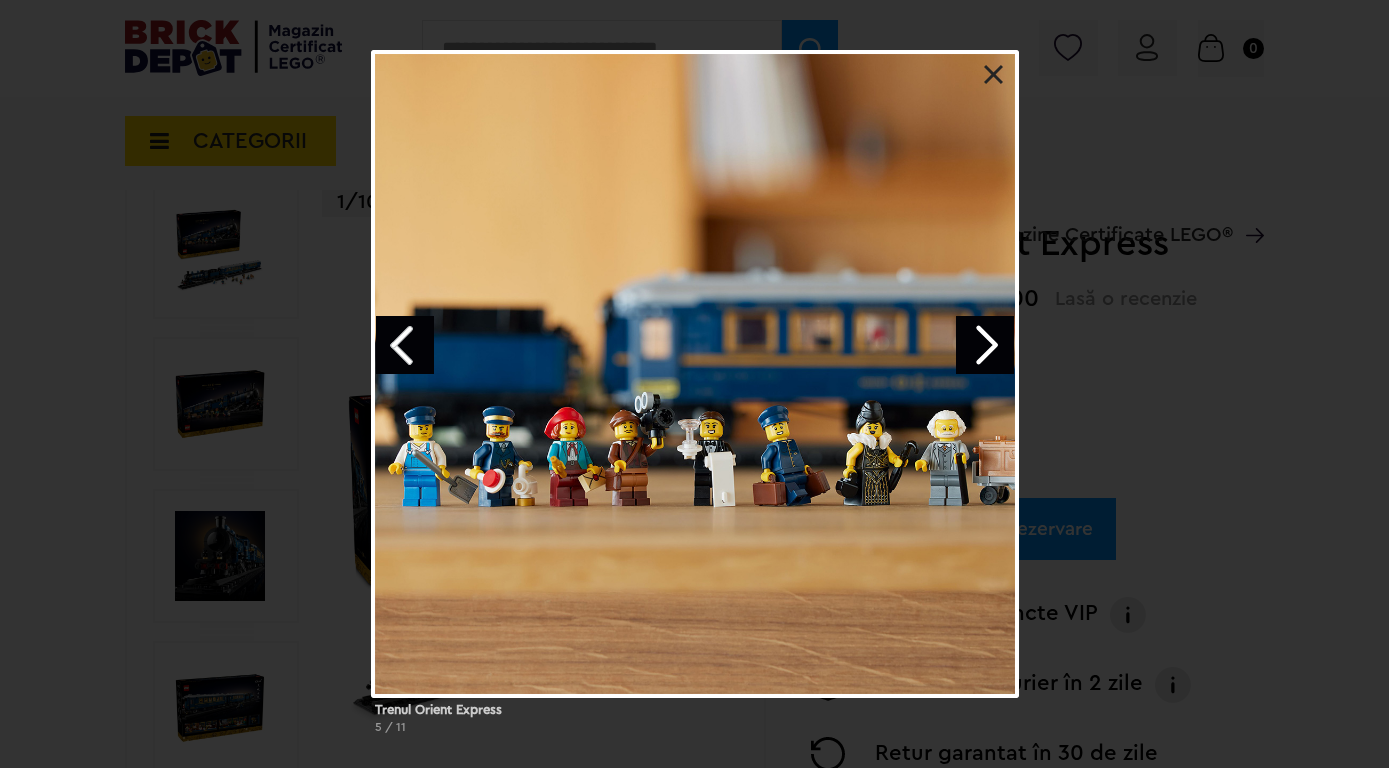 click at bounding box center (985, 345) 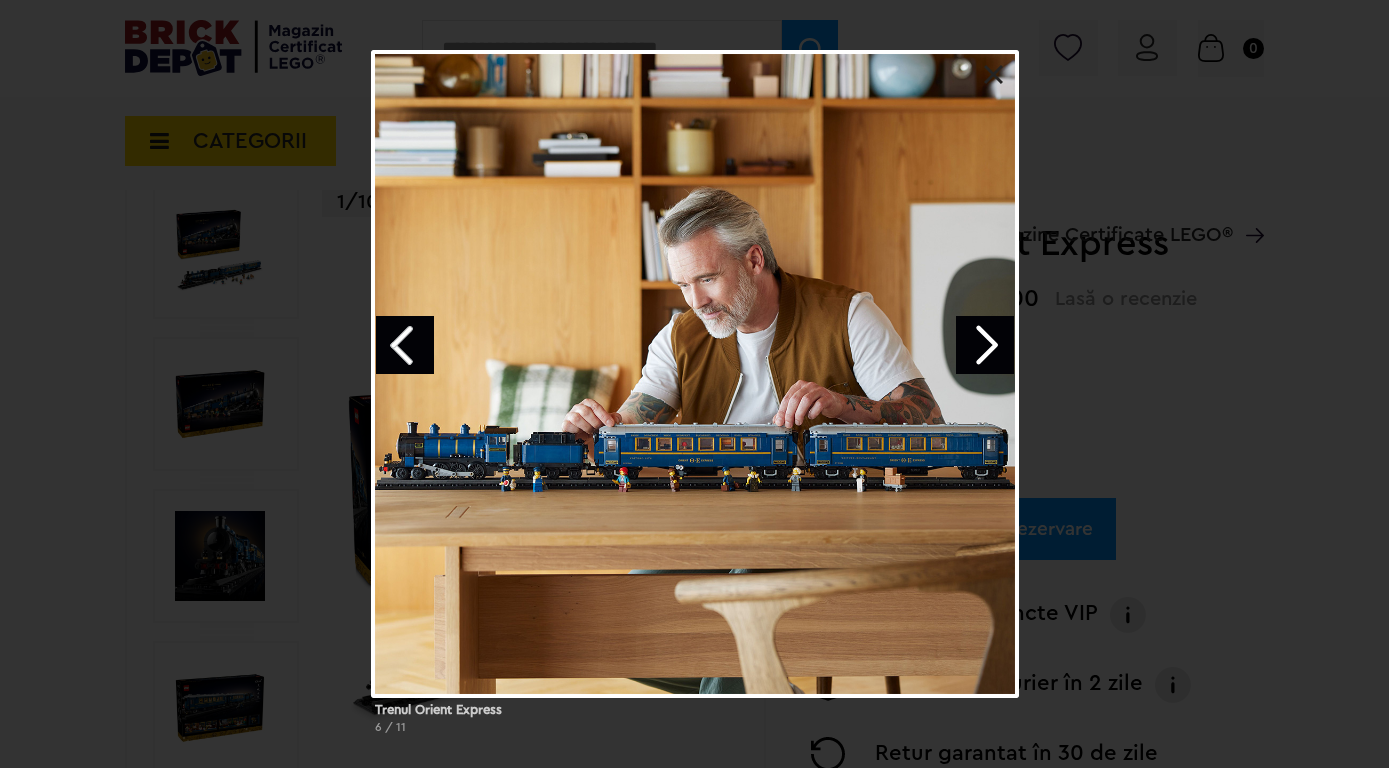 click at bounding box center (985, 345) 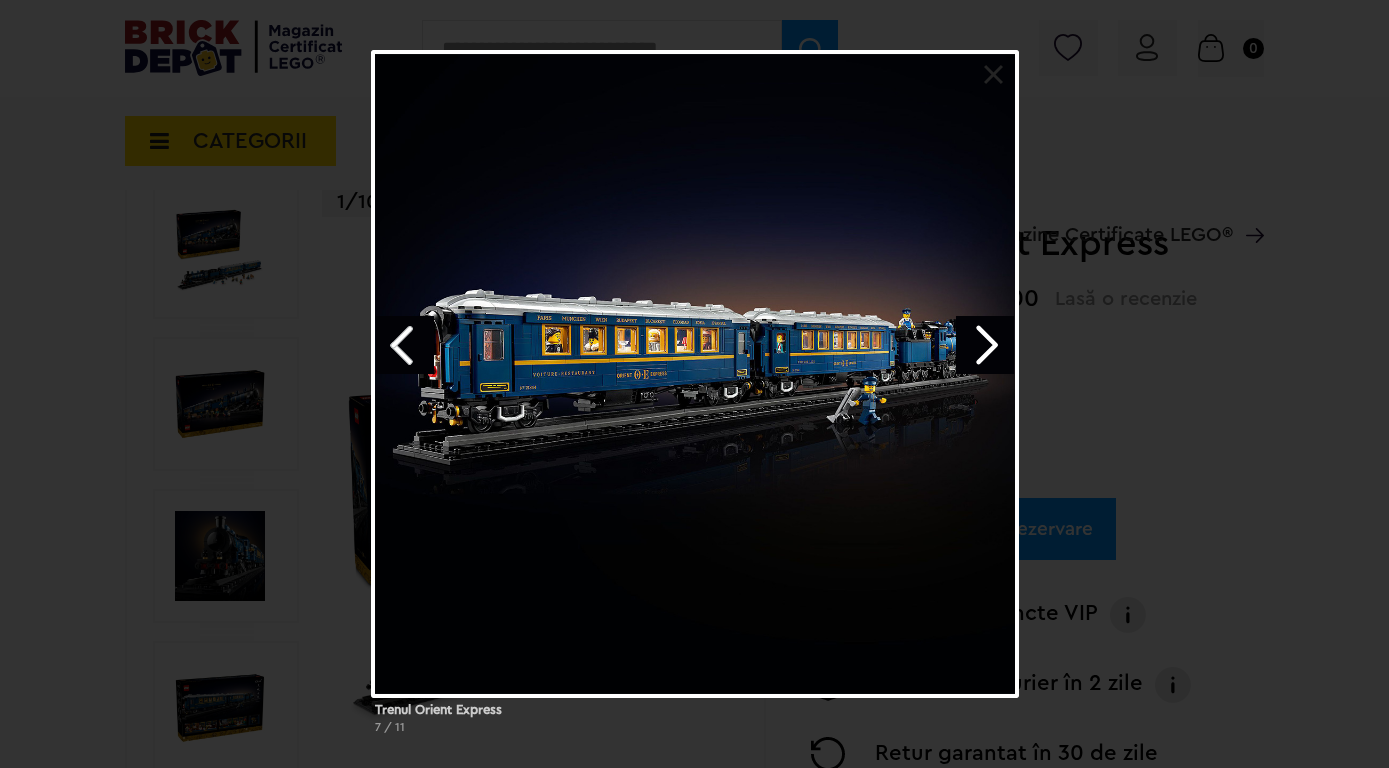 click at bounding box center (985, 345) 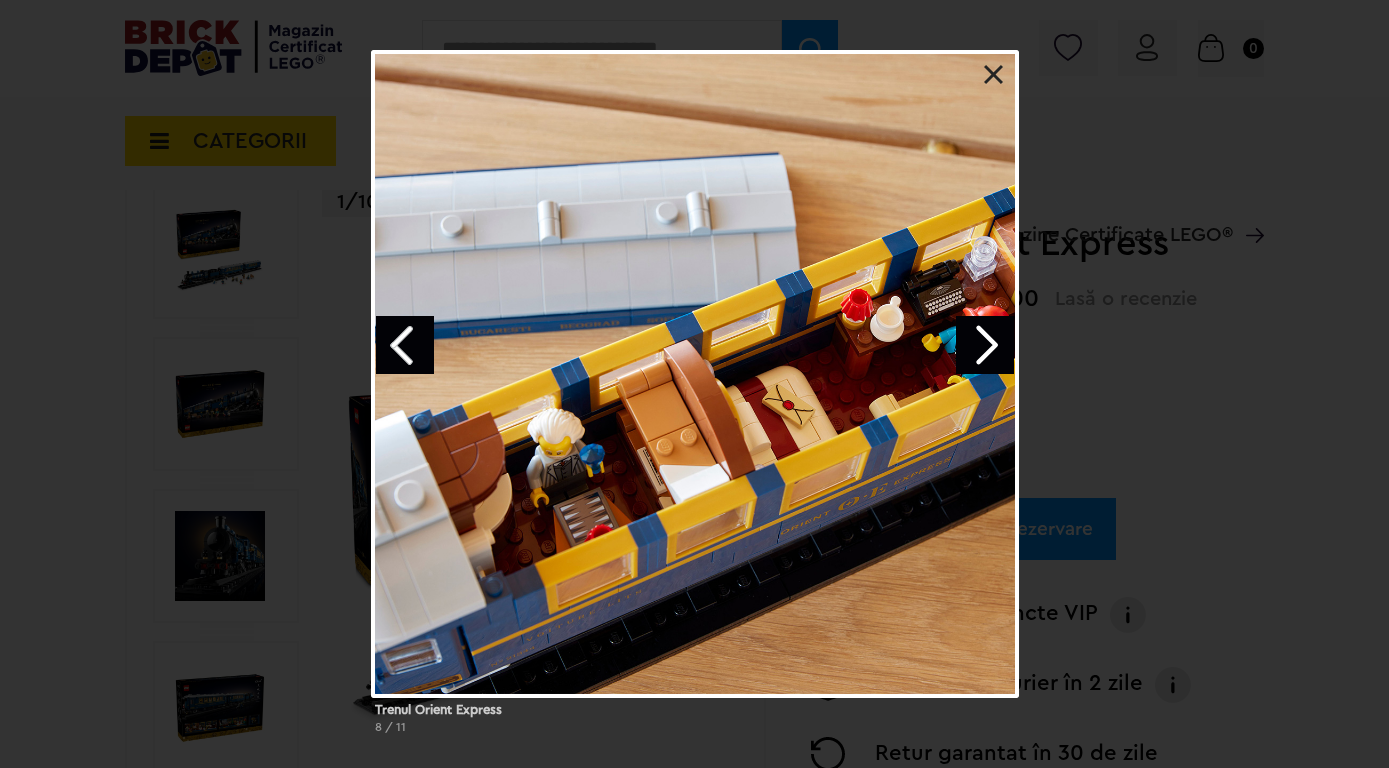 click at bounding box center [985, 345] 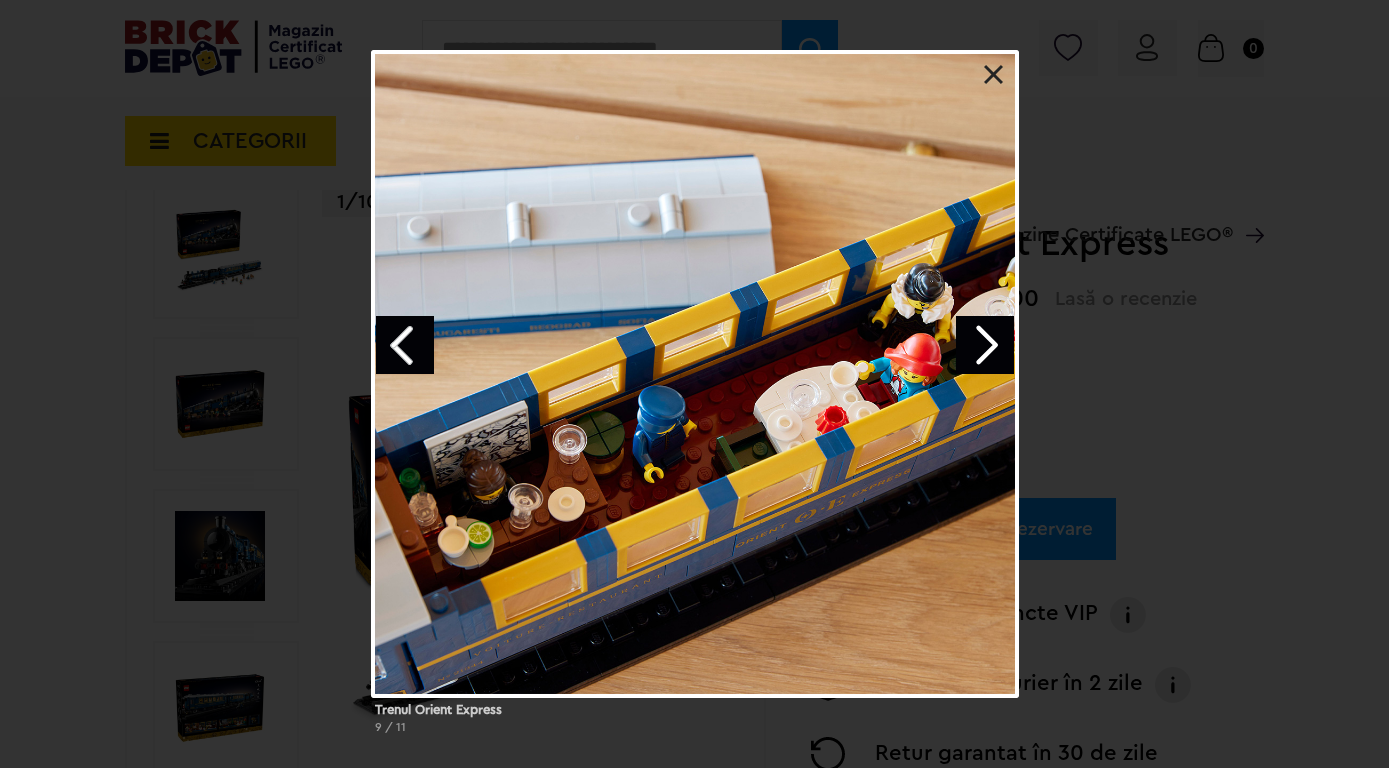 click at bounding box center (985, 345) 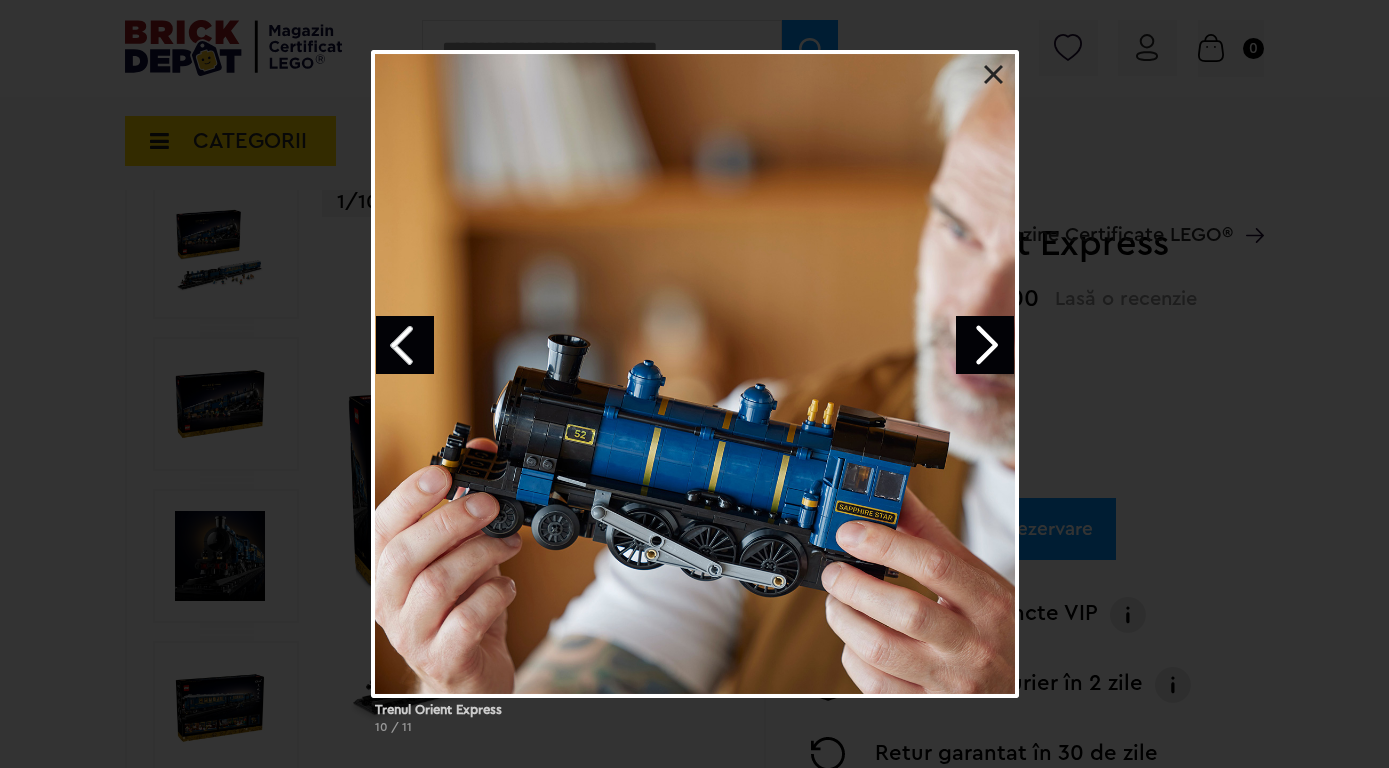 click at bounding box center [985, 345] 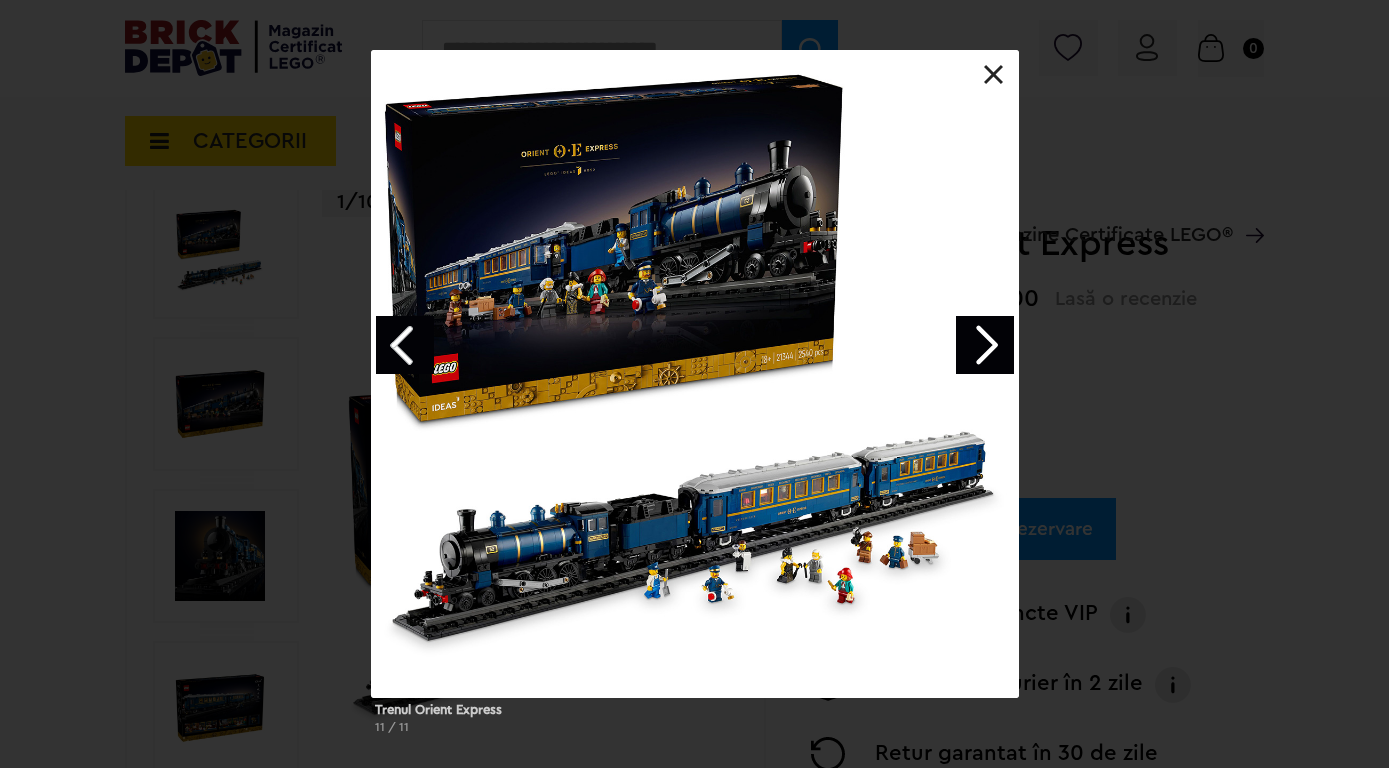 click at bounding box center (985, 345) 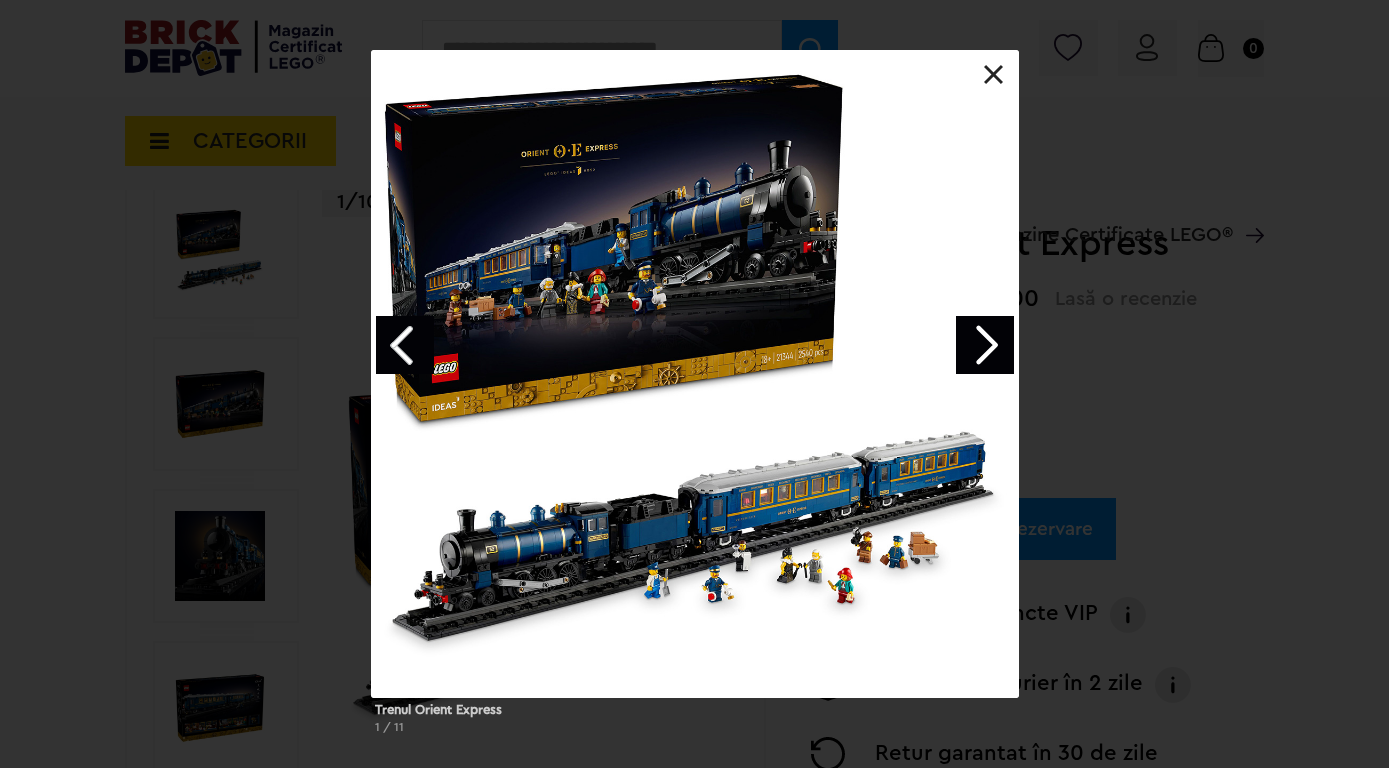 click at bounding box center [695, 374] 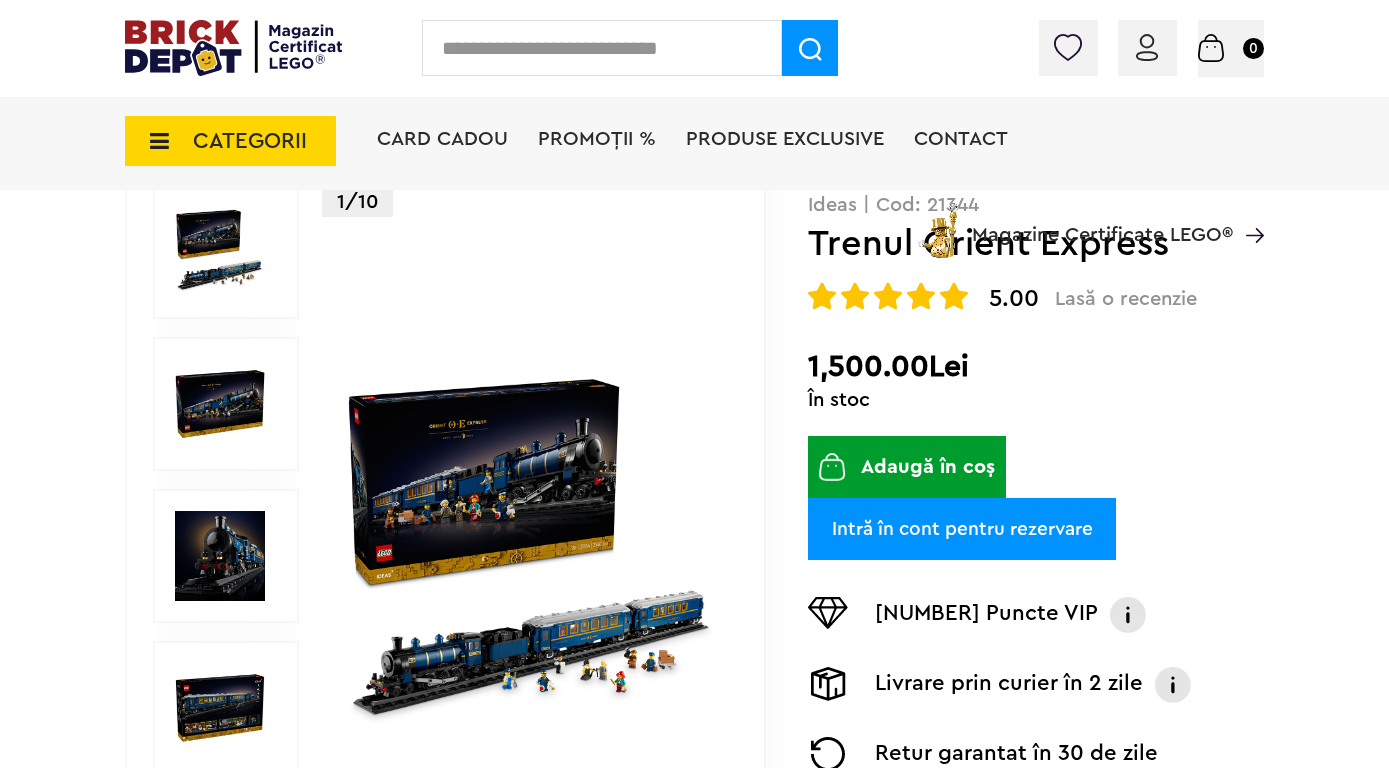 click at bounding box center [153, 141] 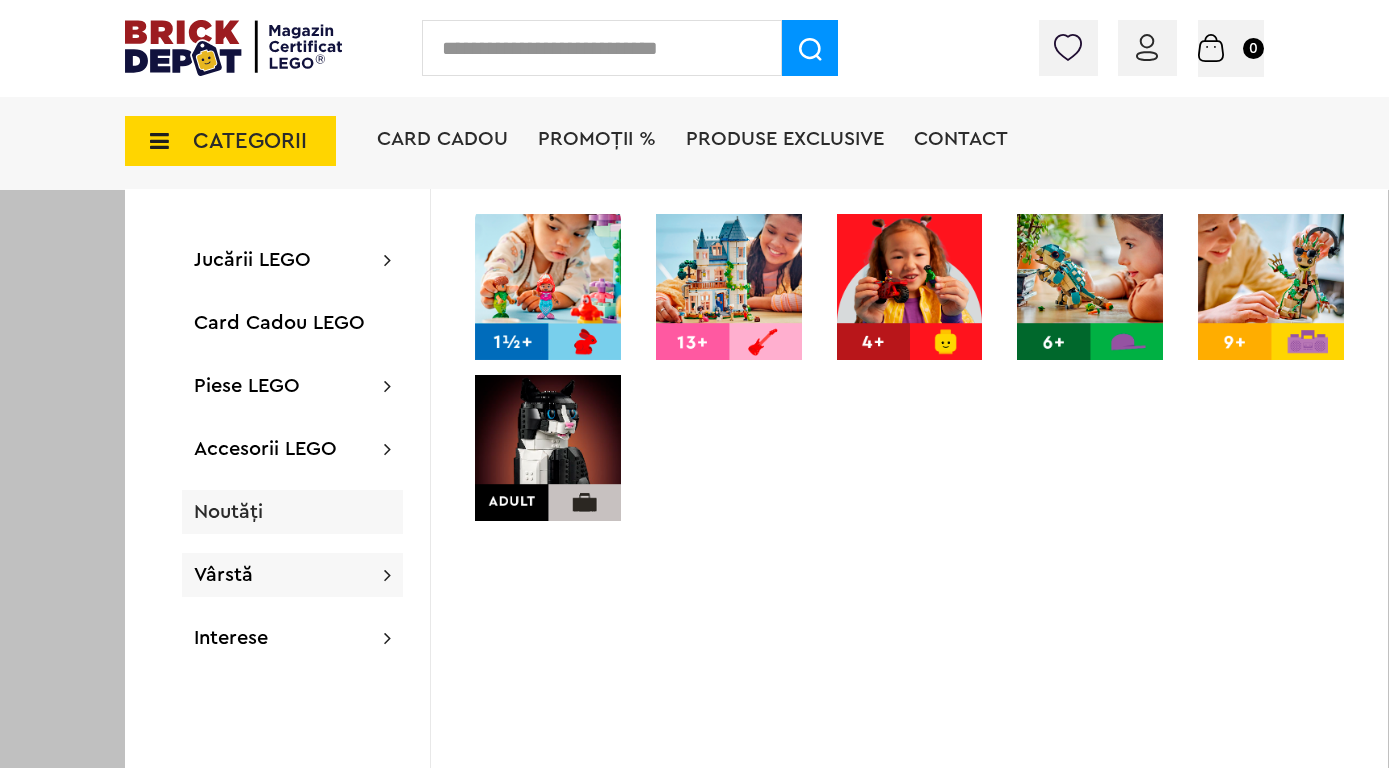 click on "Noutăți" at bounding box center [228, 512] 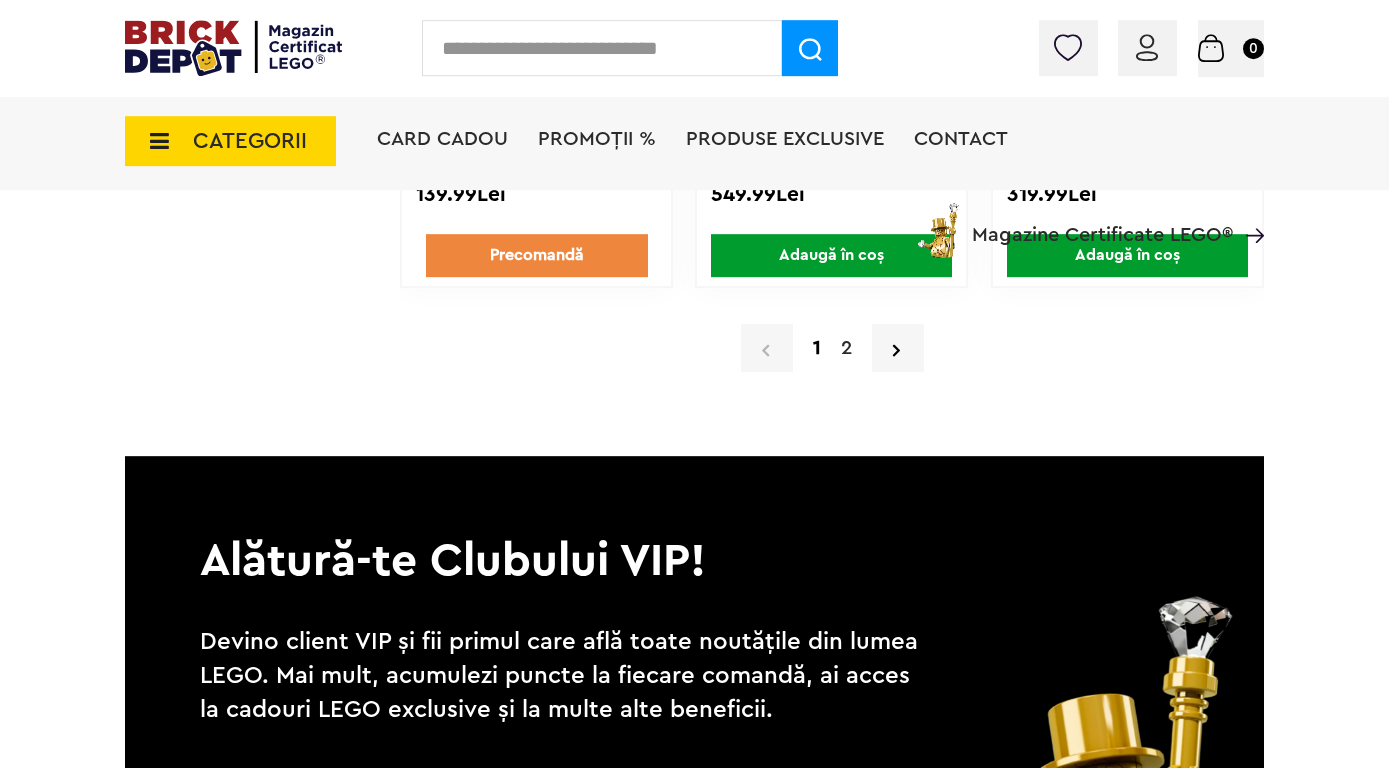 scroll, scrollTop: 16114, scrollLeft: 0, axis: vertical 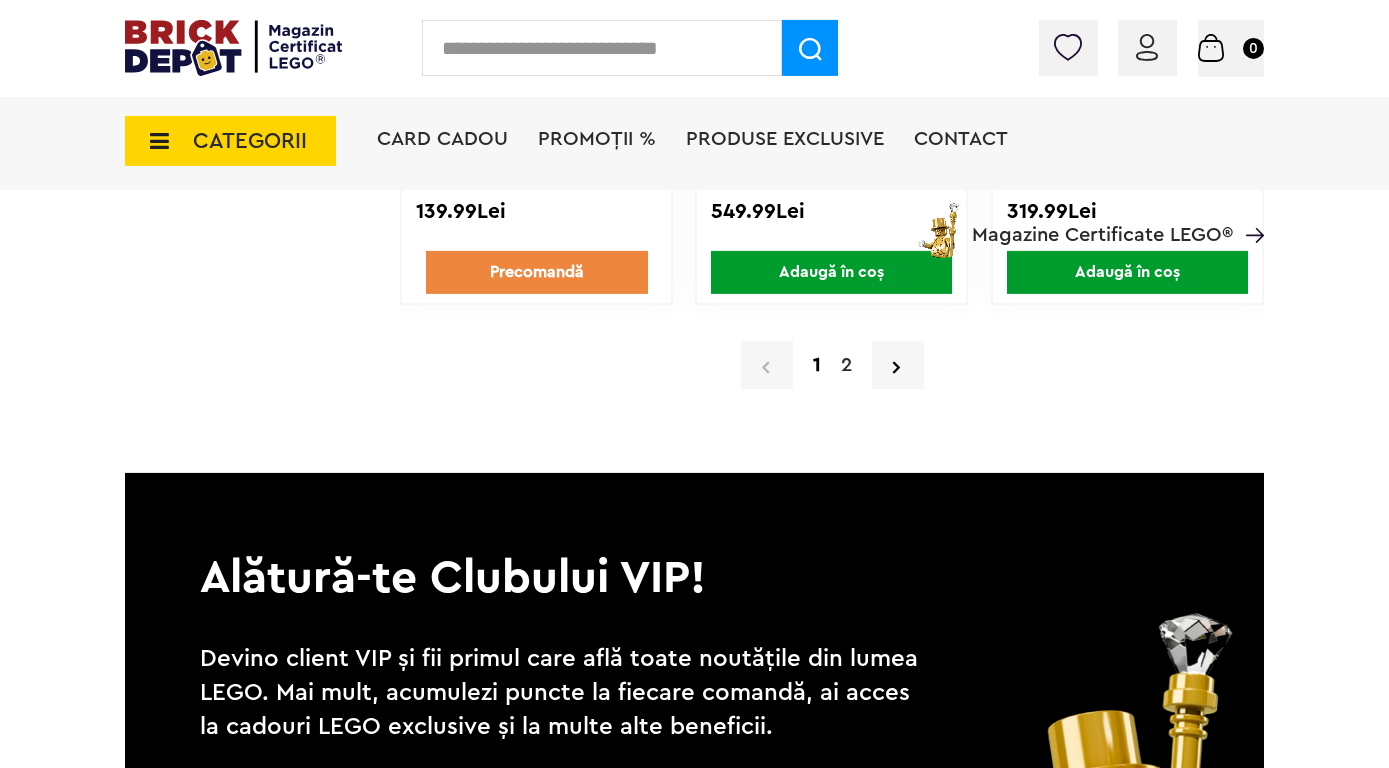 click on "2" at bounding box center [846, 365] 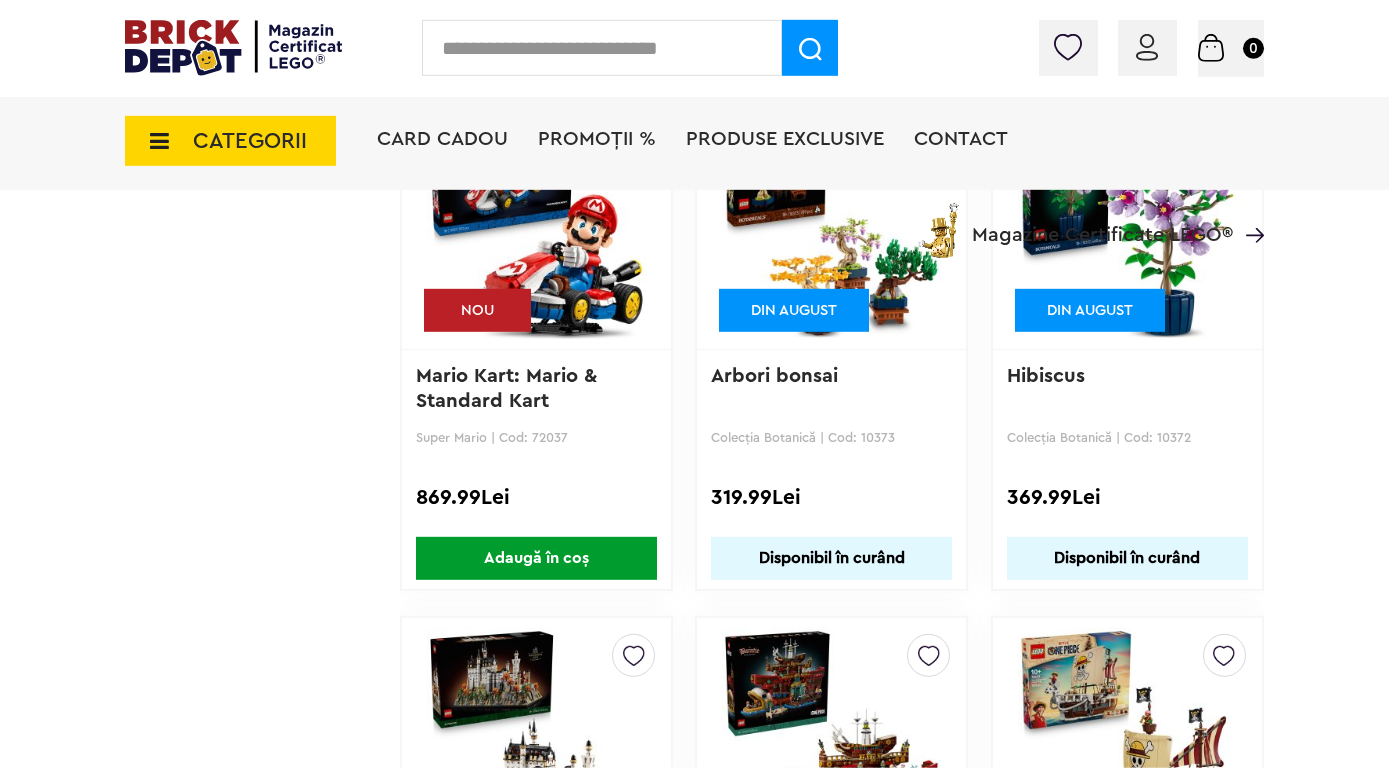scroll, scrollTop: 3612, scrollLeft: 0, axis: vertical 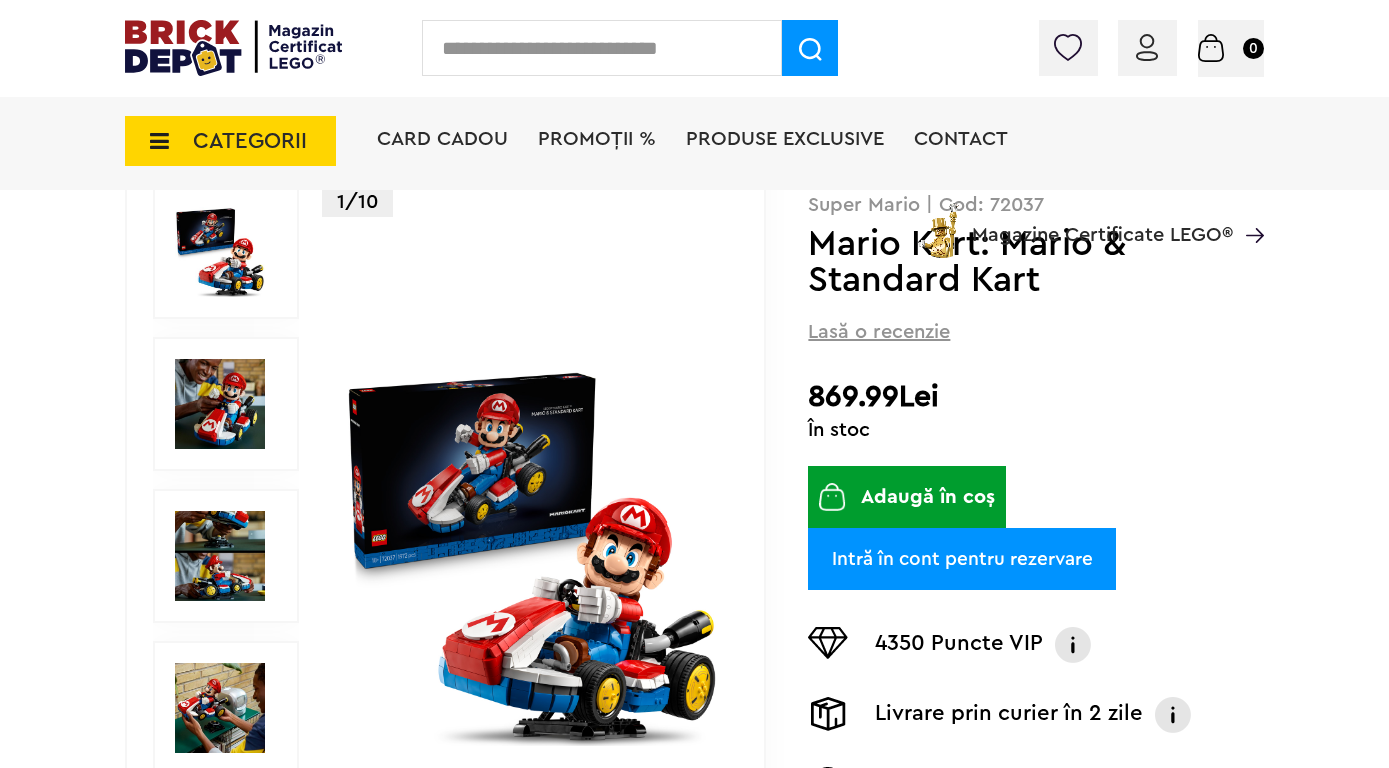 click at bounding box center (532, 556) 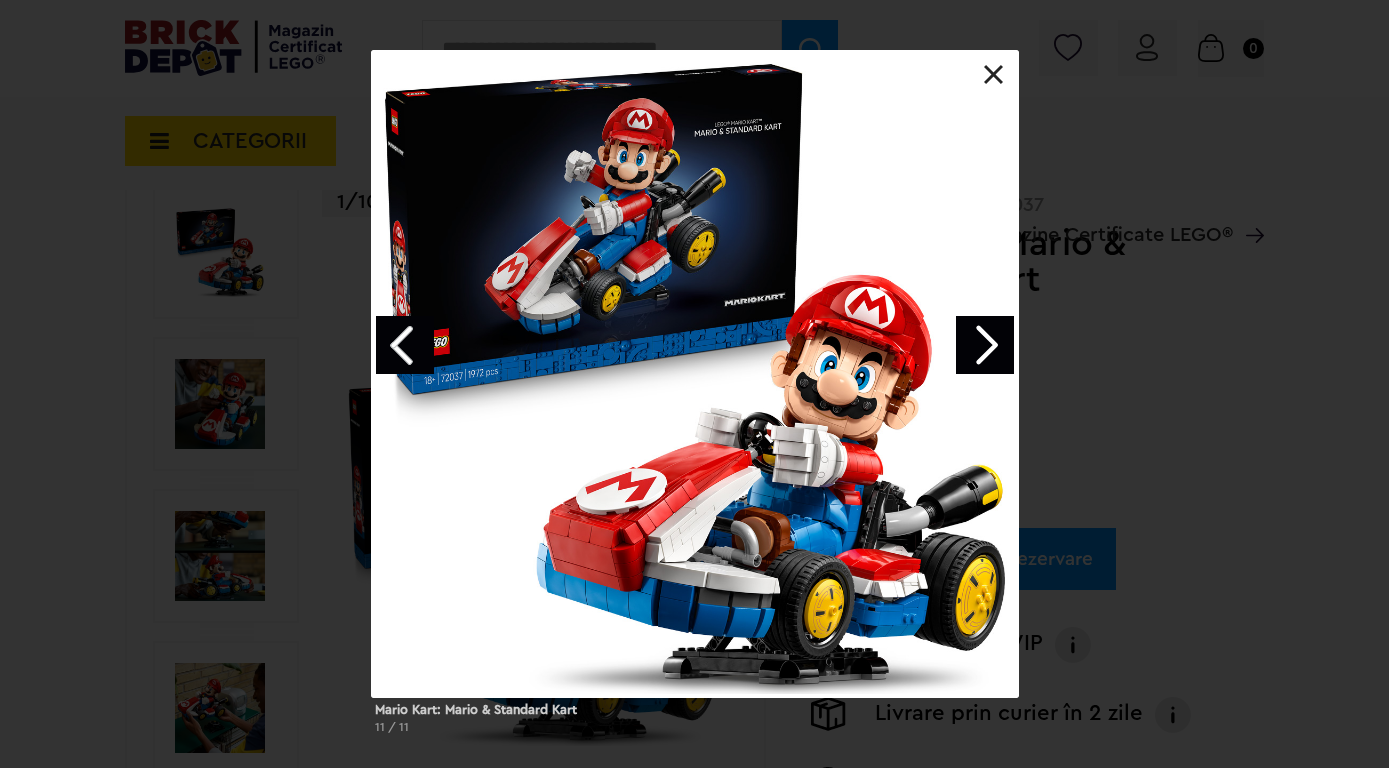 click at bounding box center [985, 345] 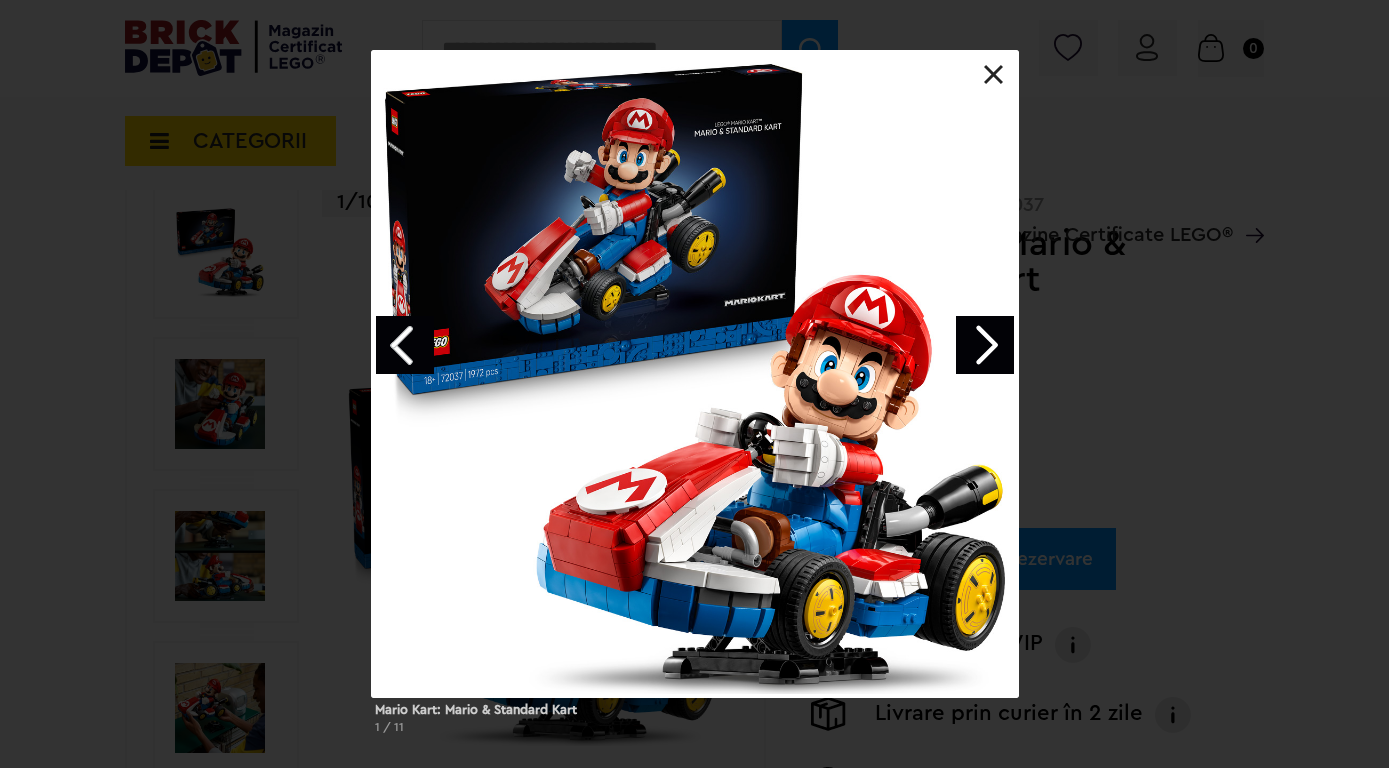 click at bounding box center [985, 345] 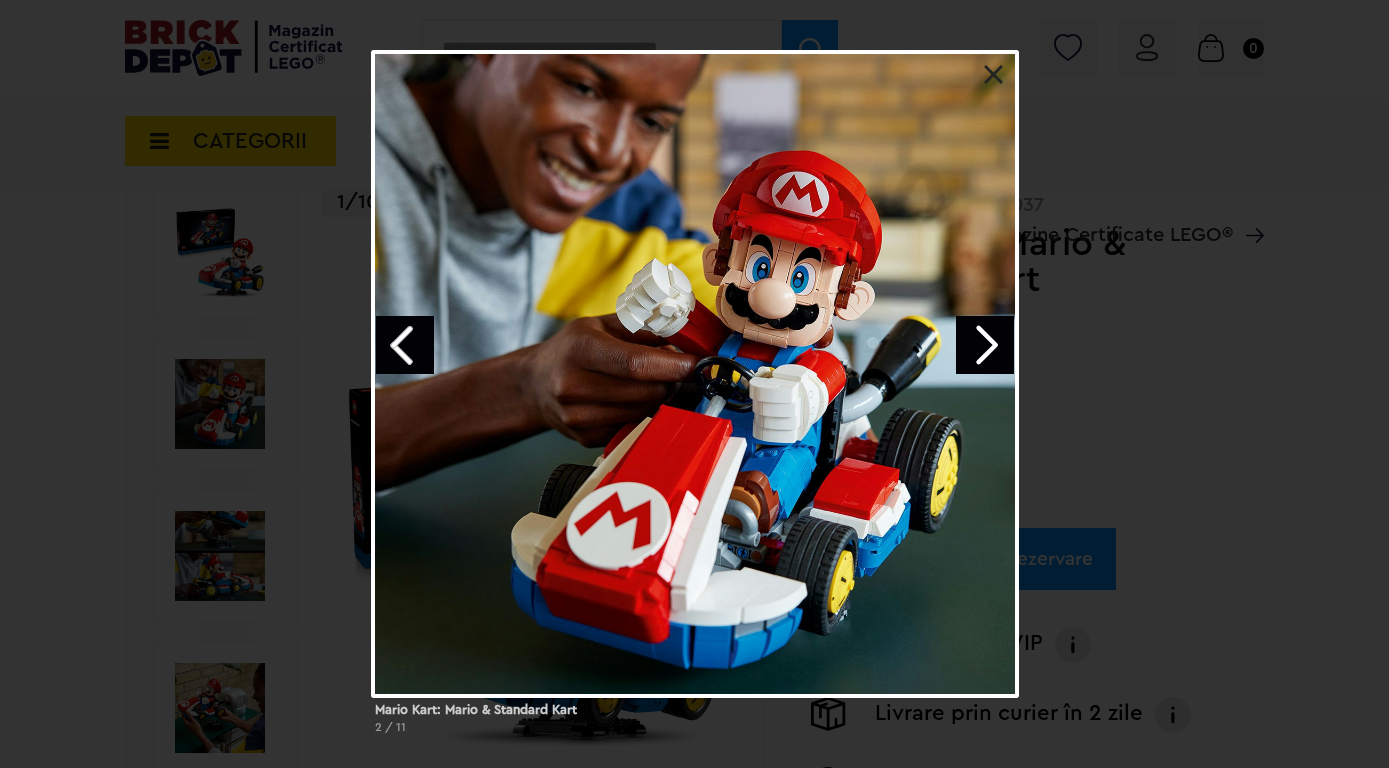 click at bounding box center [985, 345] 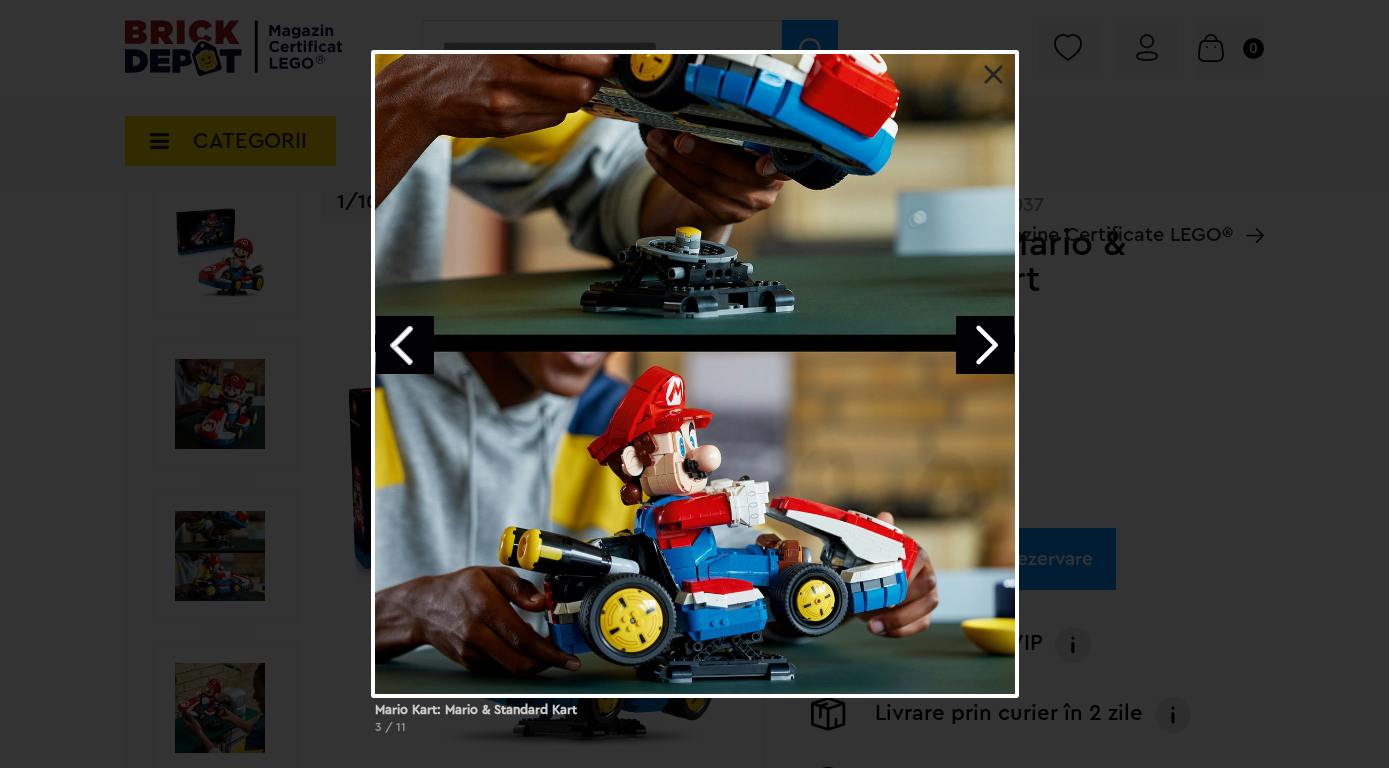 click at bounding box center (985, 345) 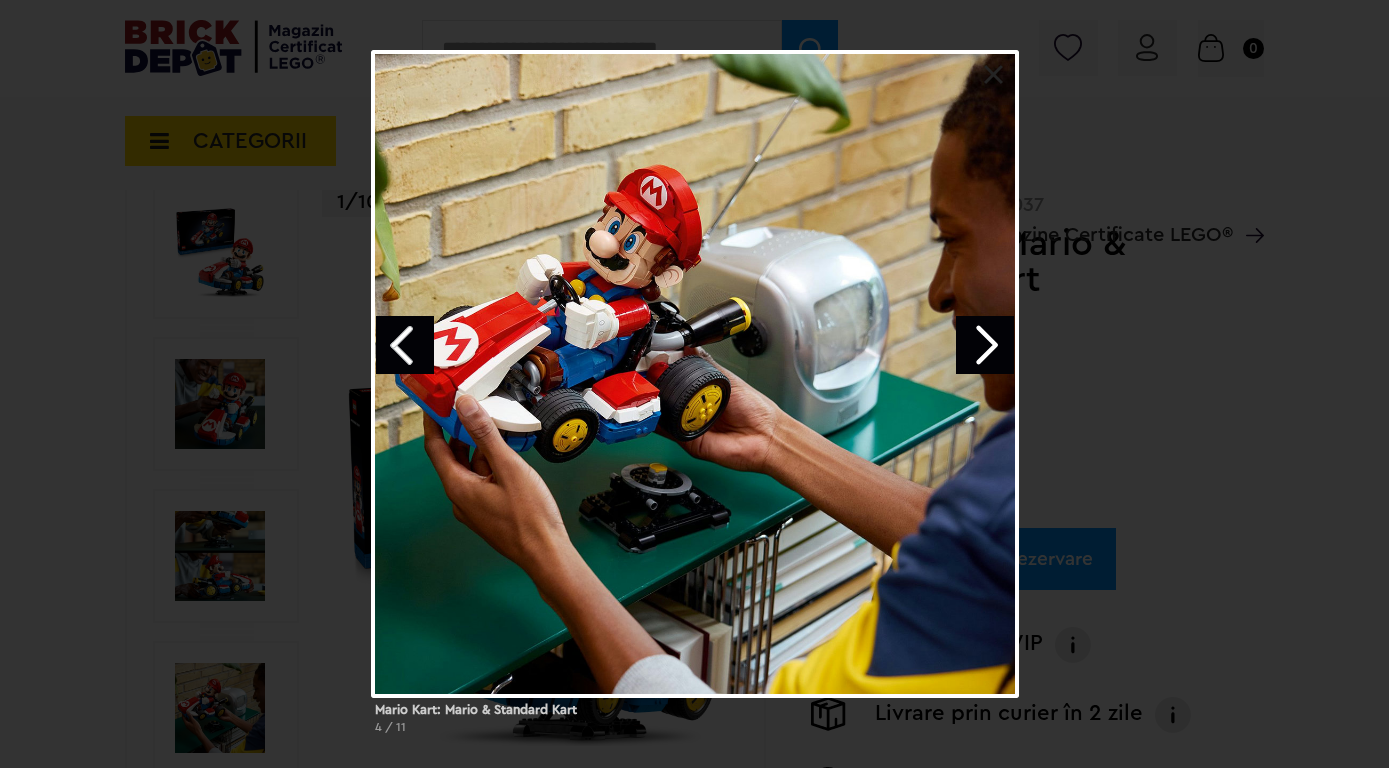 click at bounding box center (985, 345) 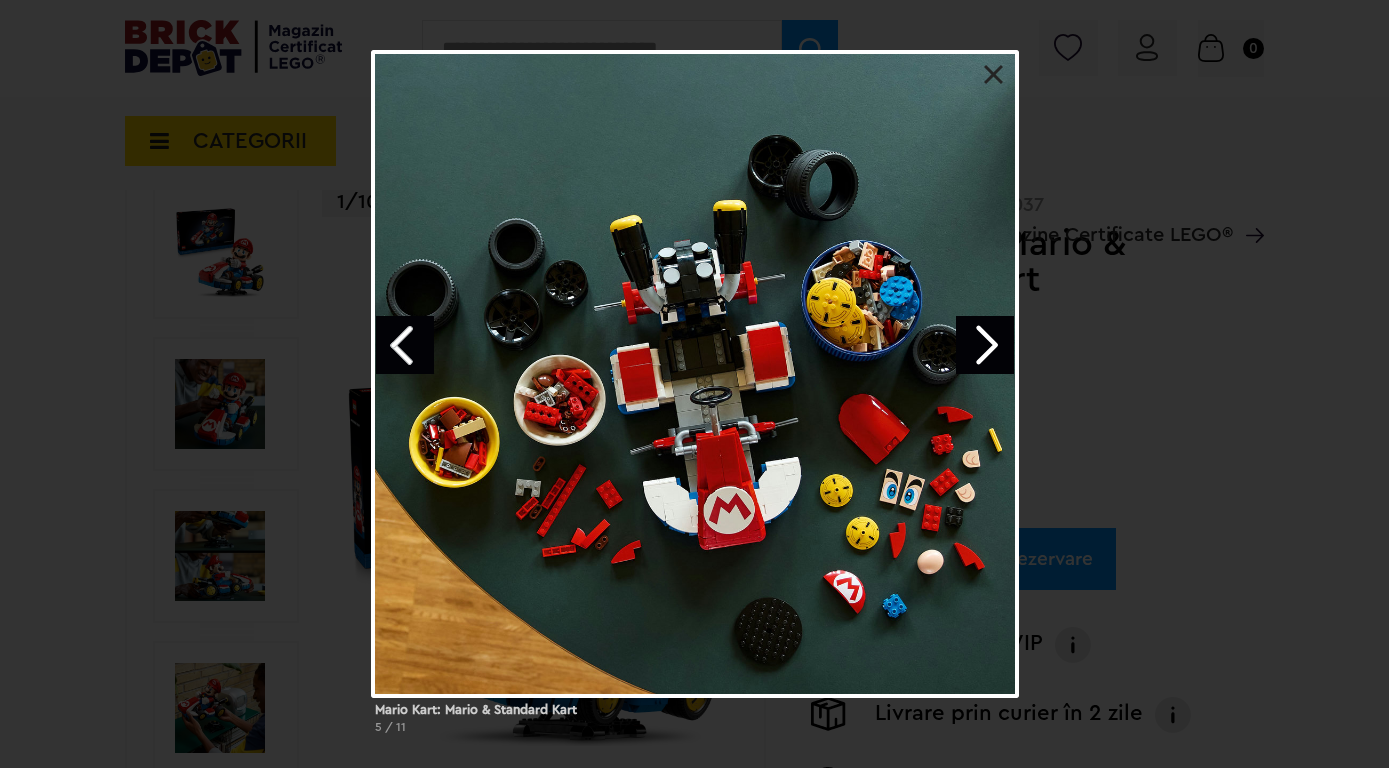 click at bounding box center [985, 345] 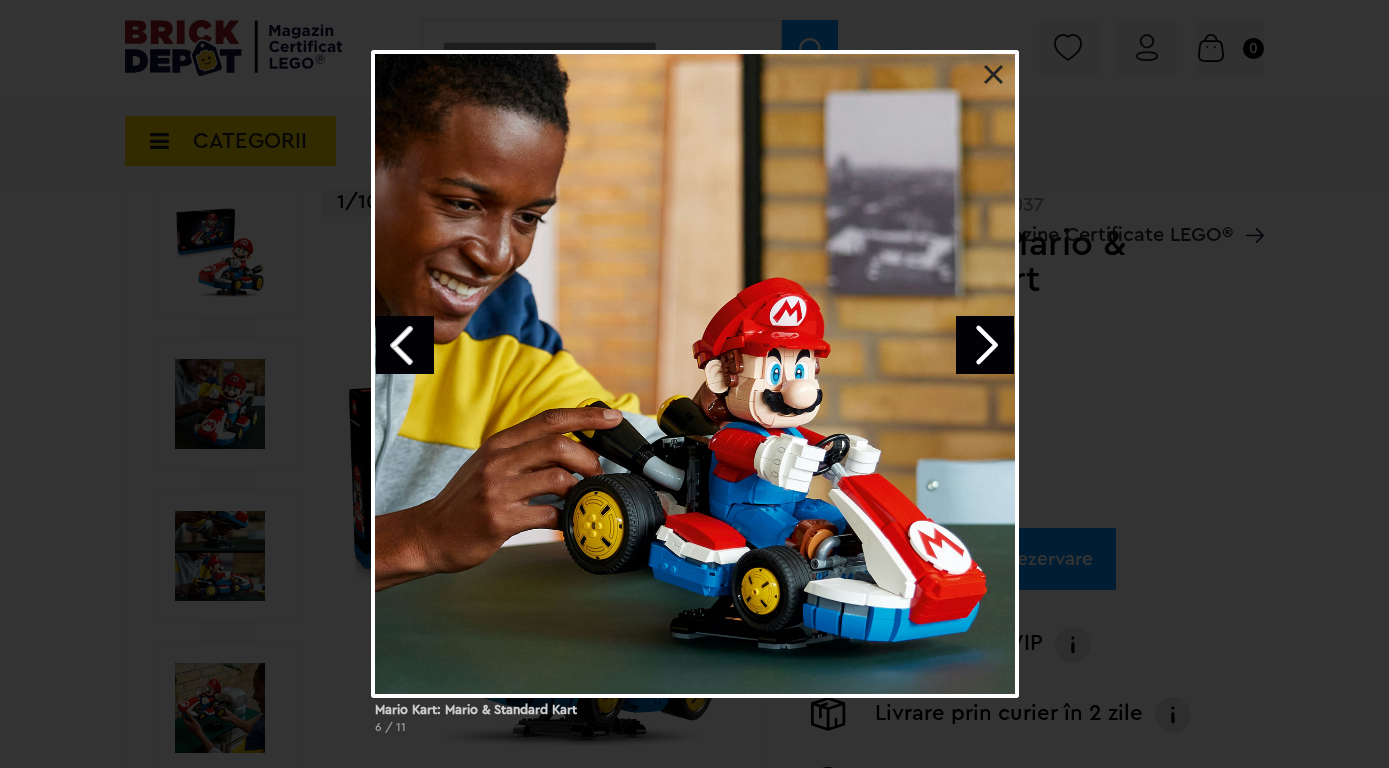 click at bounding box center [985, 345] 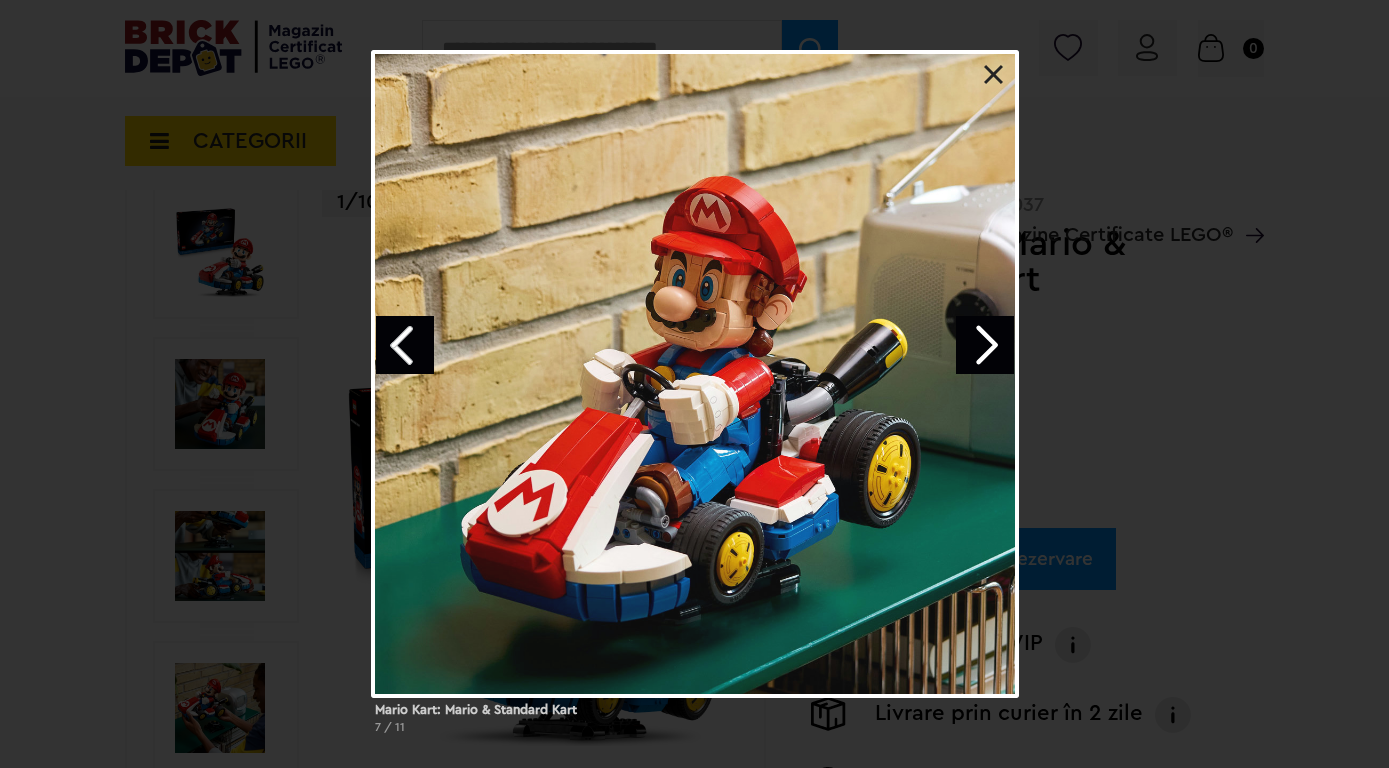 click at bounding box center (985, 345) 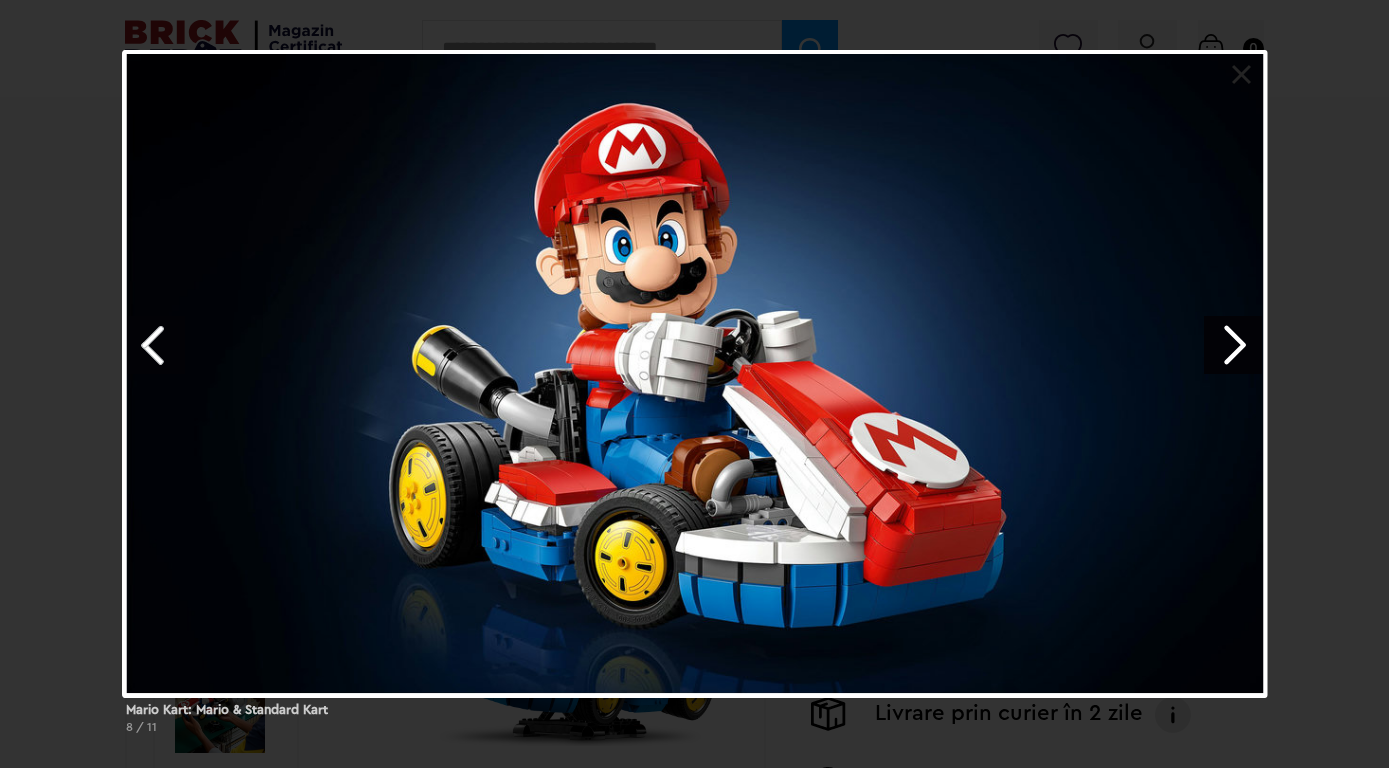 click at bounding box center [1233, 345] 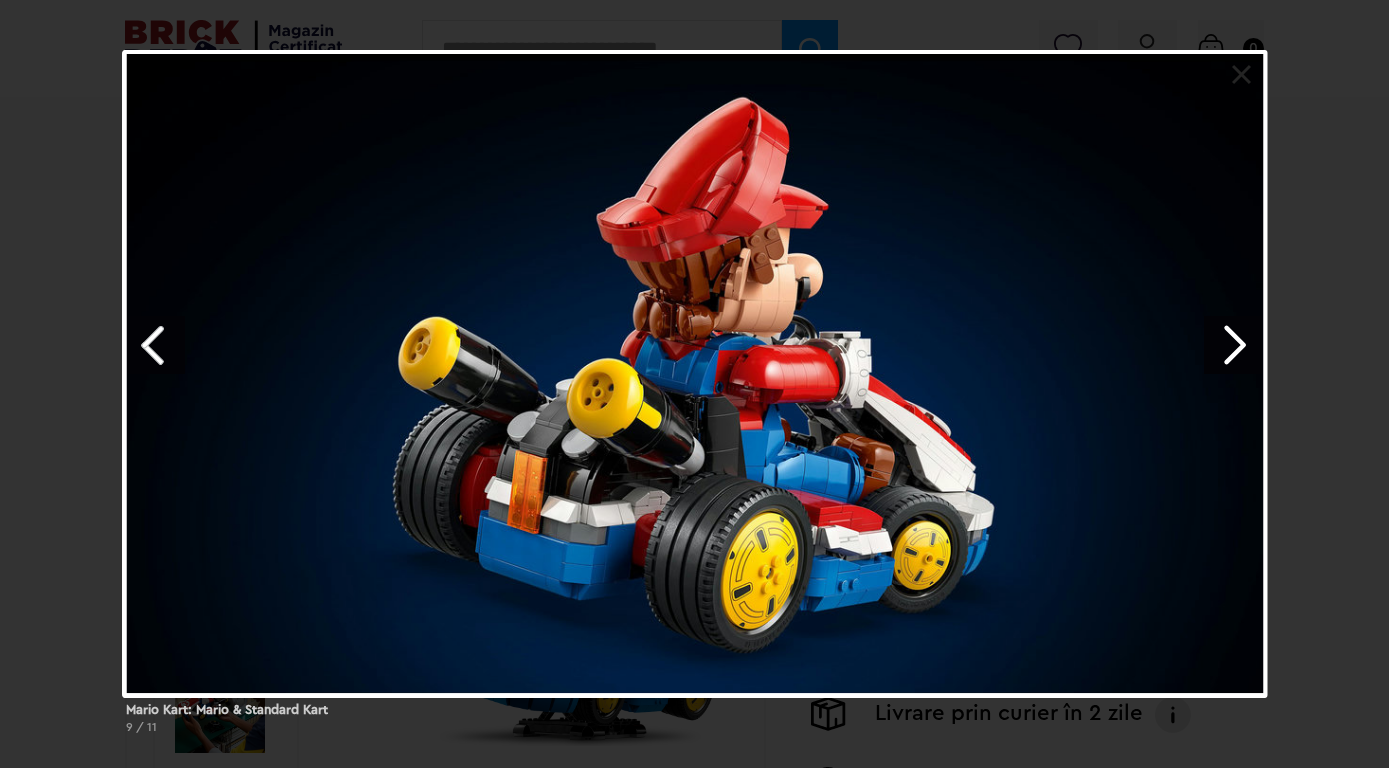 click at bounding box center (1233, 345) 